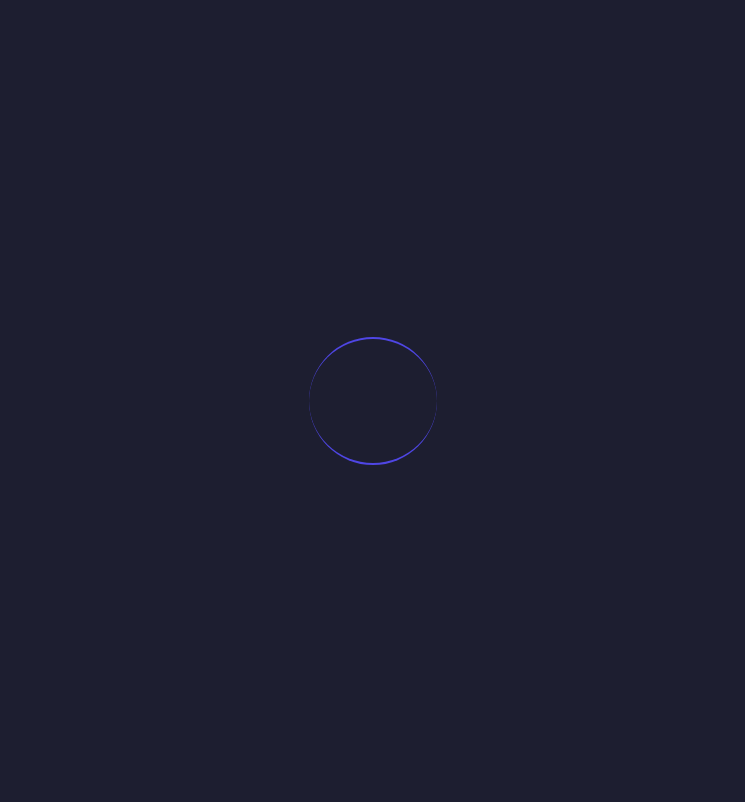 scroll, scrollTop: 0, scrollLeft: 0, axis: both 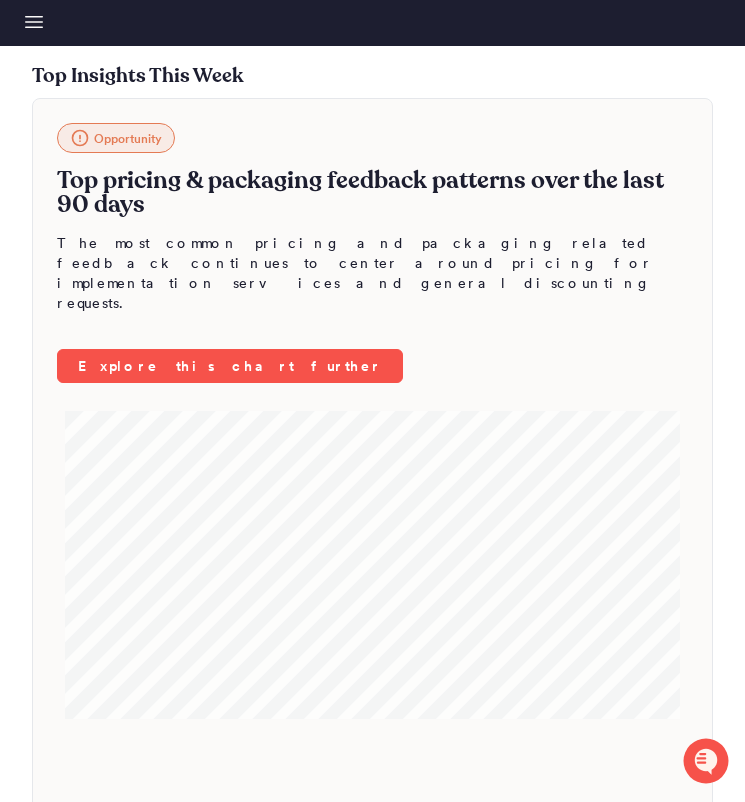 click 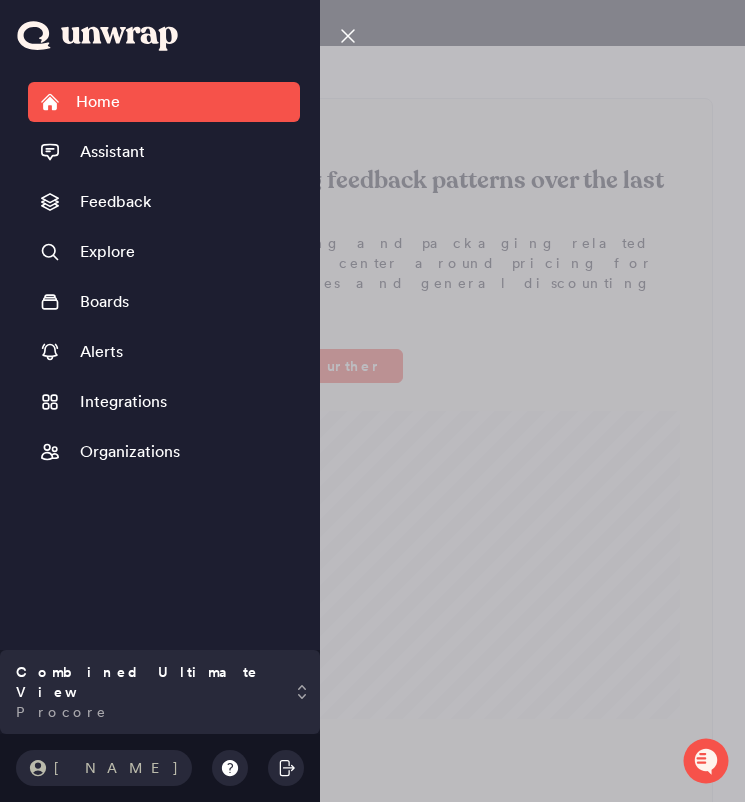 click on "Home Assistant Feedback Explore Boards Alerts Integrations Organizations" at bounding box center [164, 277] 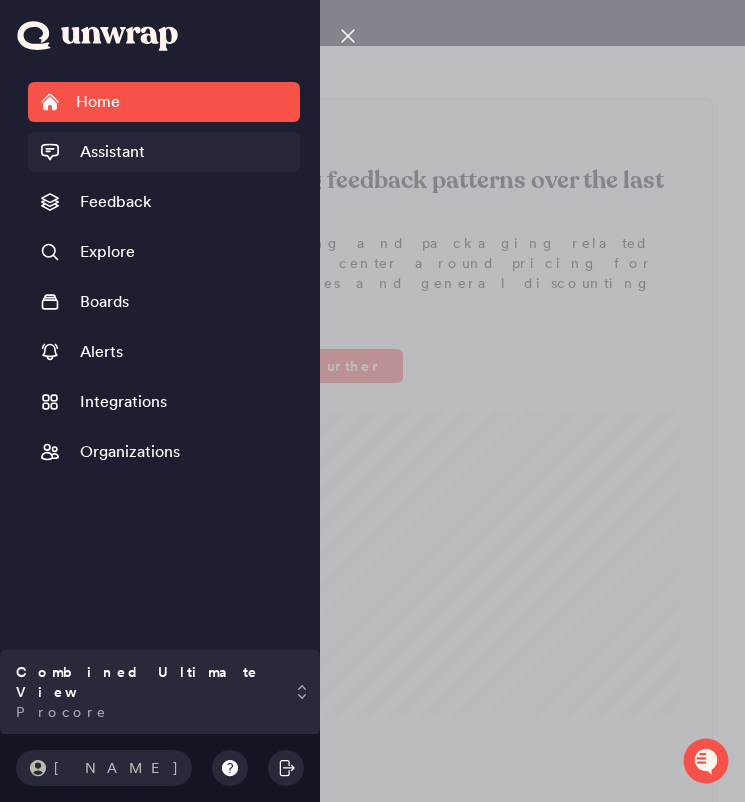 click on "Assistant" at bounding box center (112, 152) 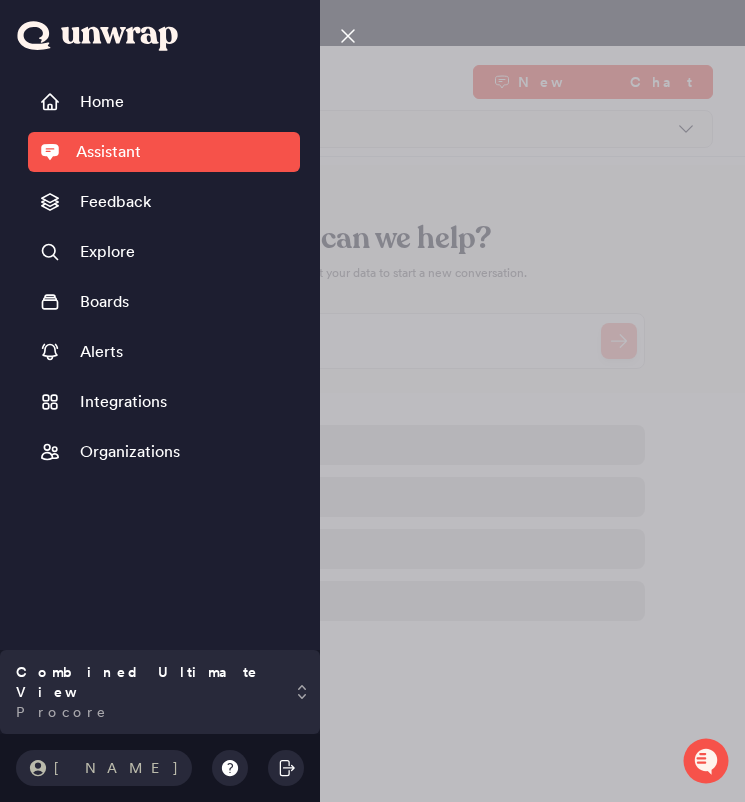 click on "Close sidebar Home Assistant Feedback Explore Boards Alerts Integrations Organizations Combined Ultimate View Procore Phillip" at bounding box center (372, 401) 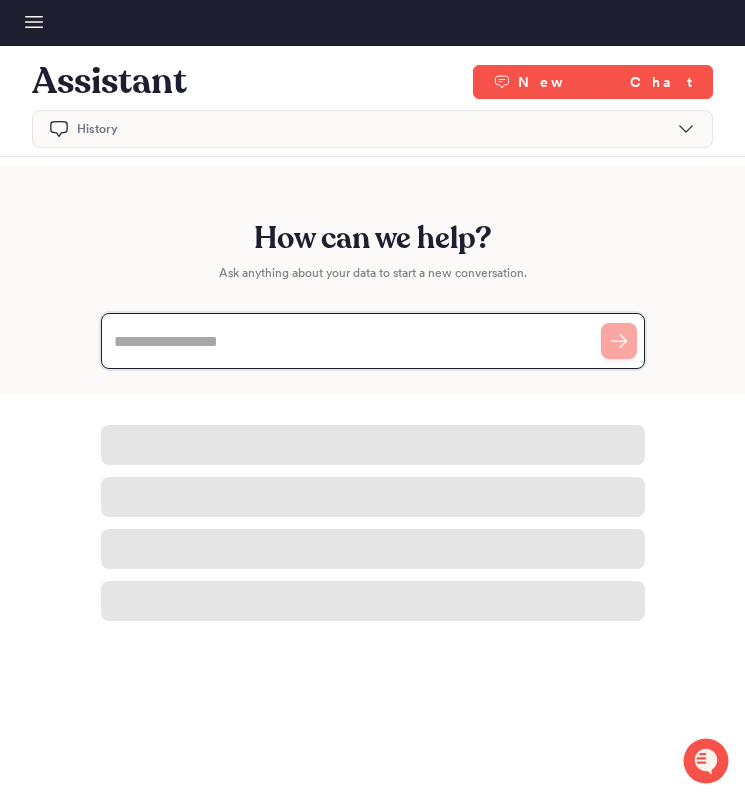 click at bounding box center [373, 341] 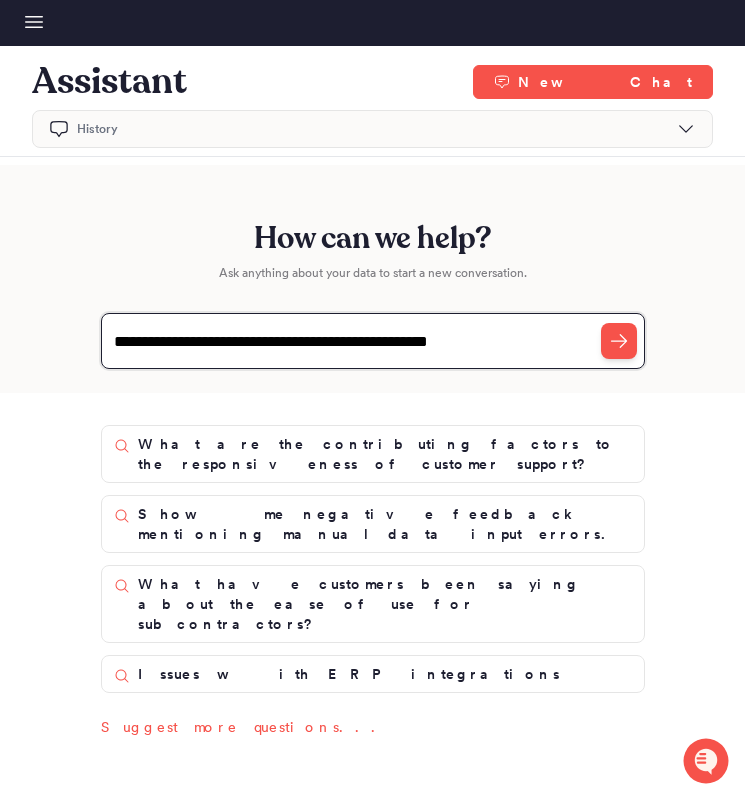 type on "**********" 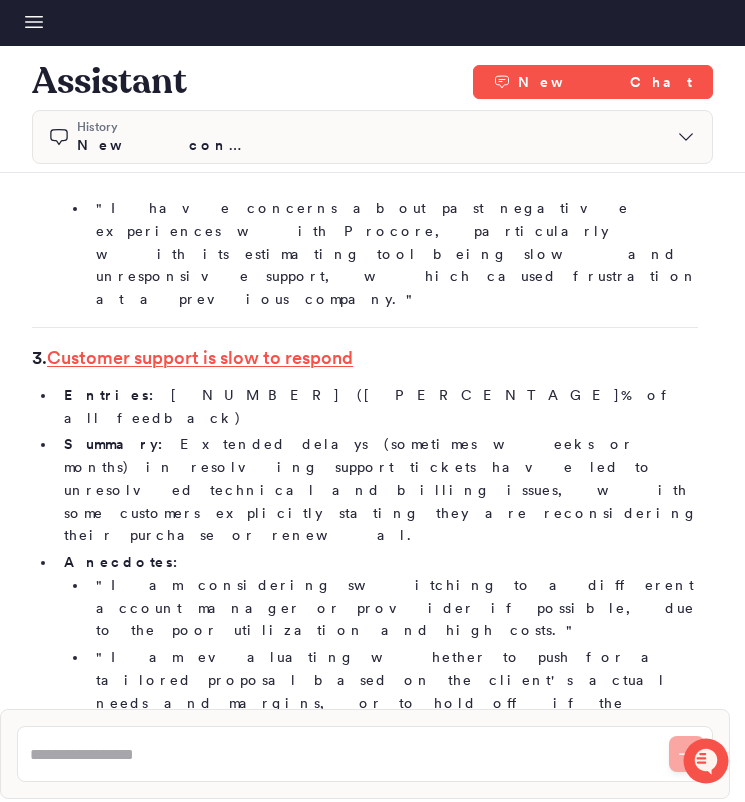 scroll, scrollTop: 1132, scrollLeft: 0, axis: vertical 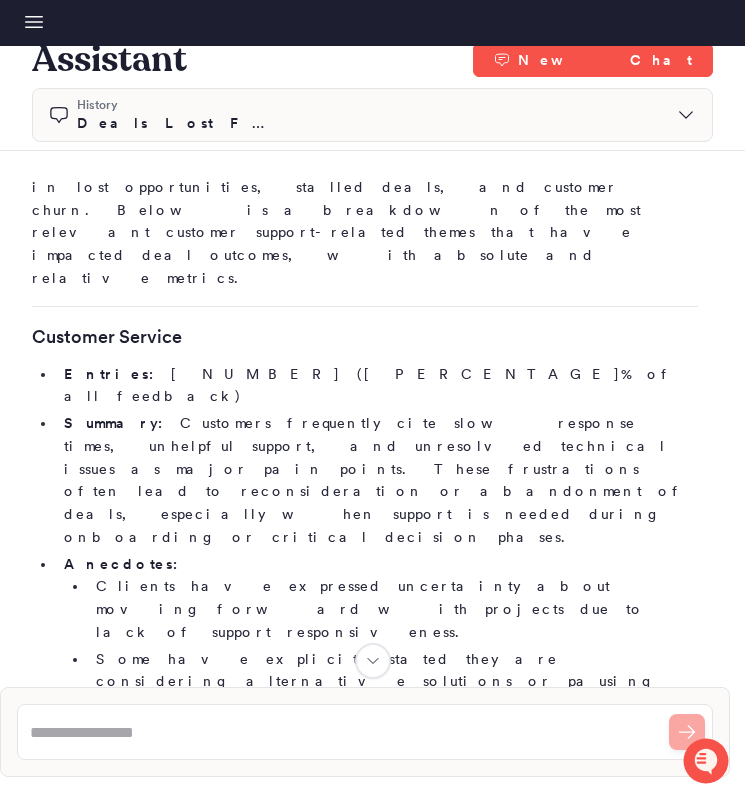 click on "Clients have expressed uncertainty about moving forward with projects due to lack of support responsiveness." at bounding box center [393, 609] 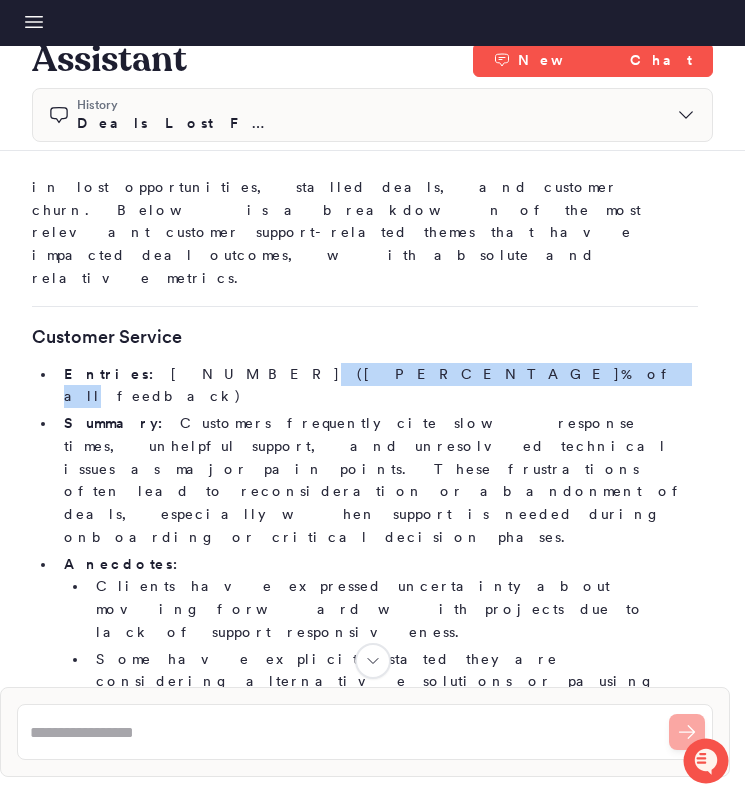 drag, startPoint x: 159, startPoint y: 255, endPoint x: 297, endPoint y: 255, distance: 138 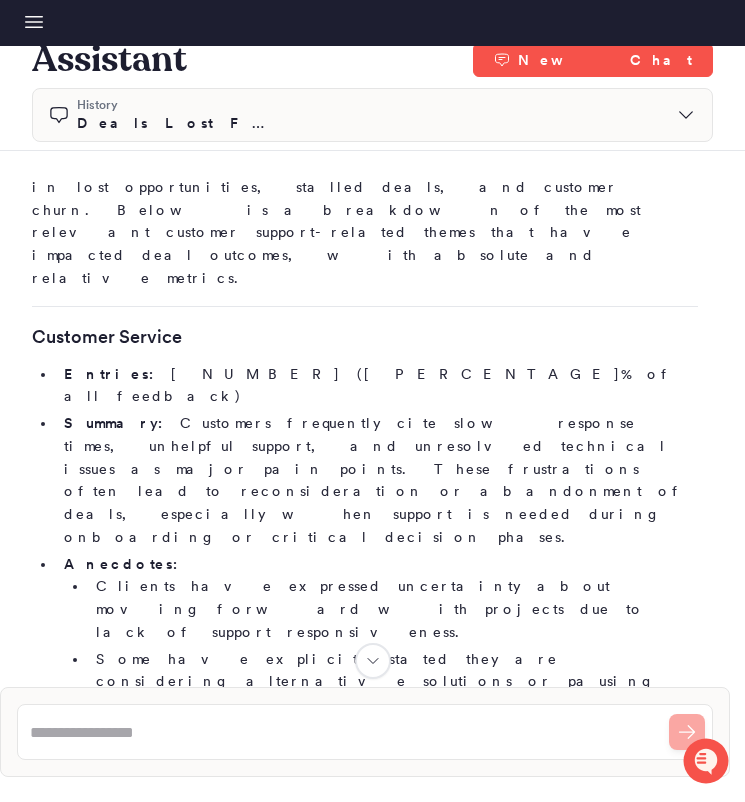 click on "Entries:  [NUMBER] ([PERCENTAGE]% of all feedback)" at bounding box center (377, 386) 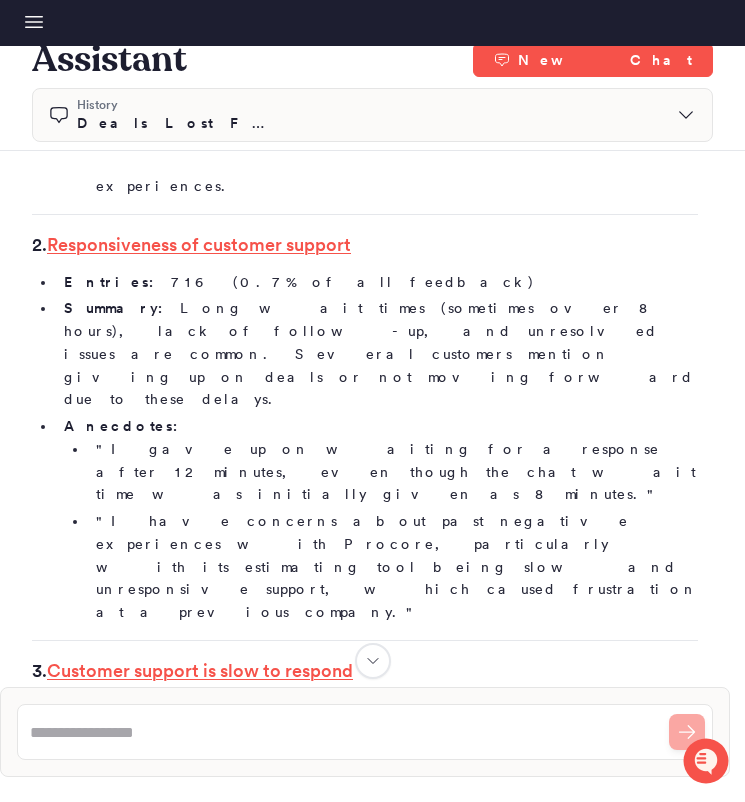 scroll, scrollTop: 825, scrollLeft: 0, axis: vertical 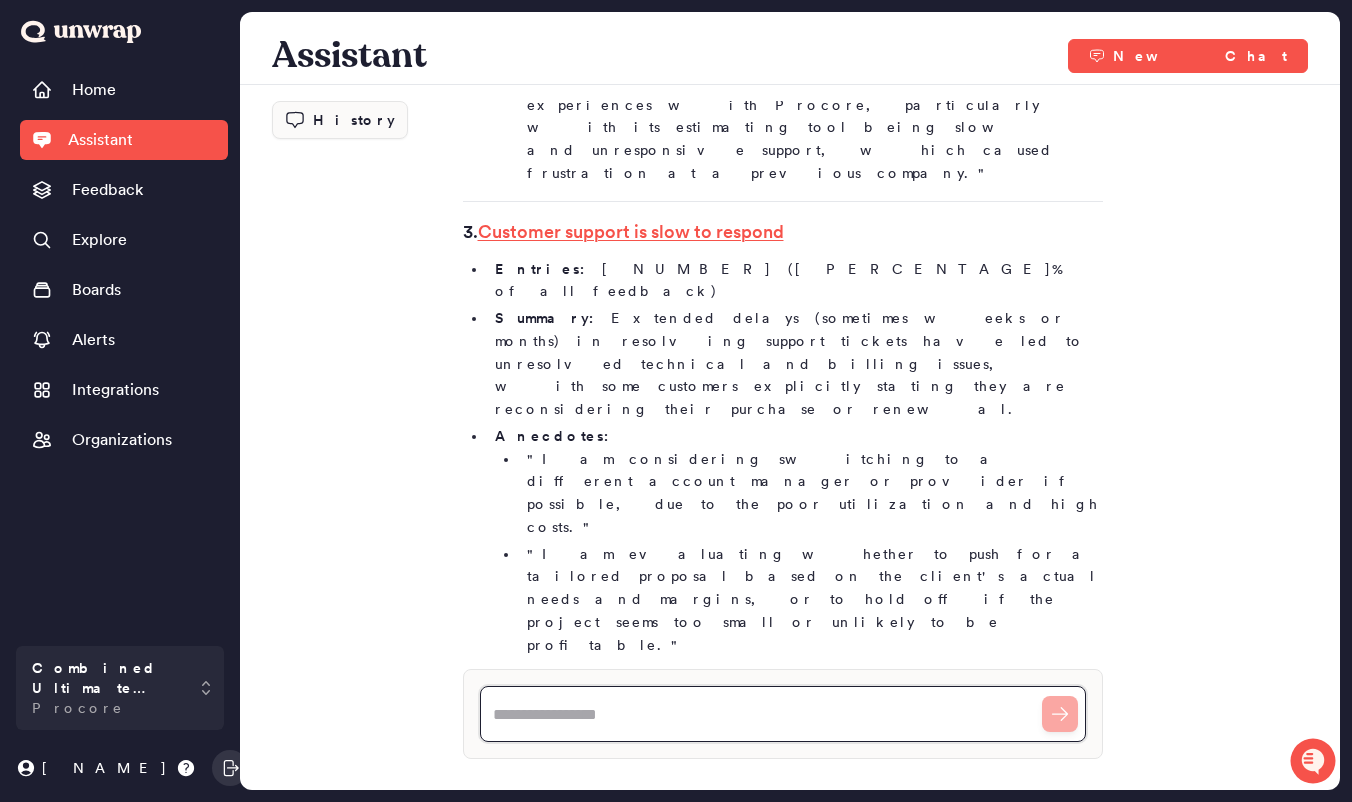 click at bounding box center (783, 714) 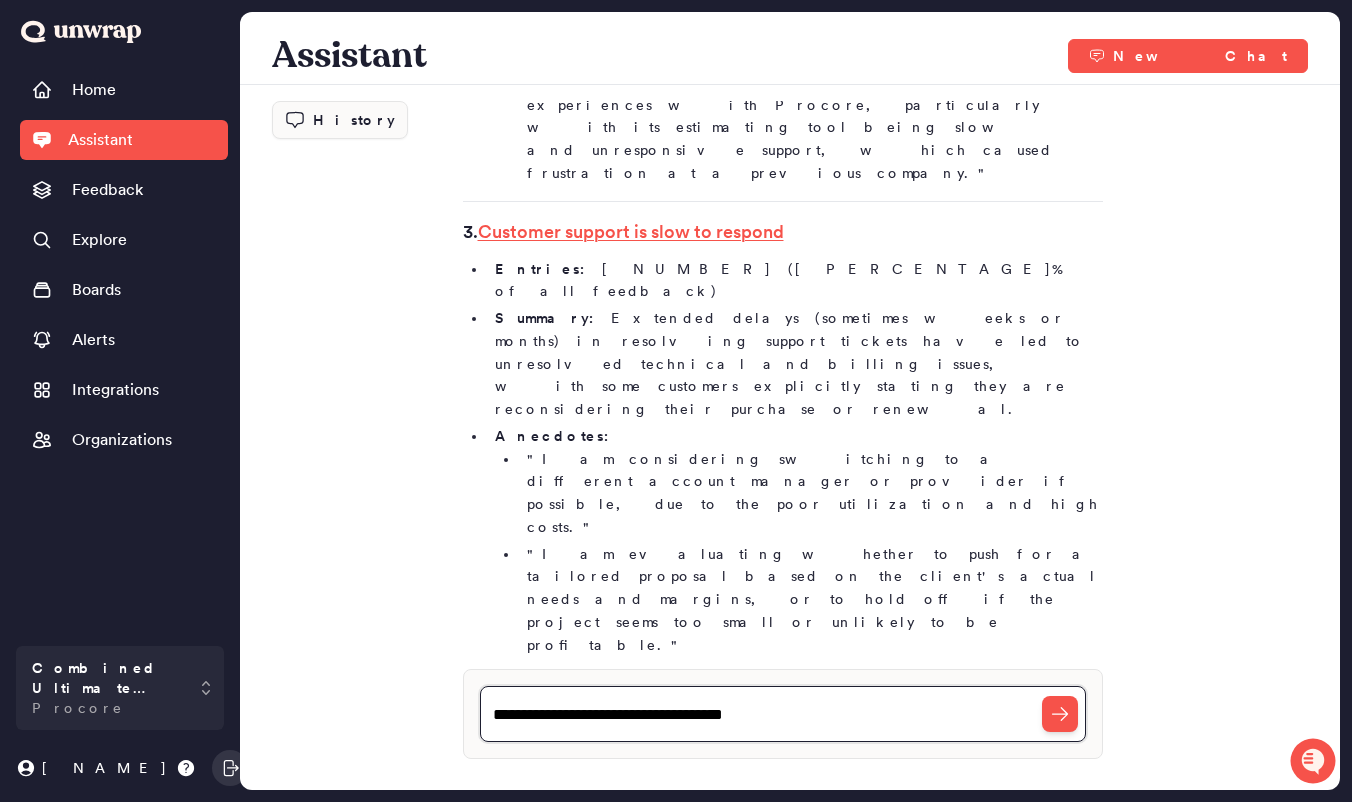 type on "**********" 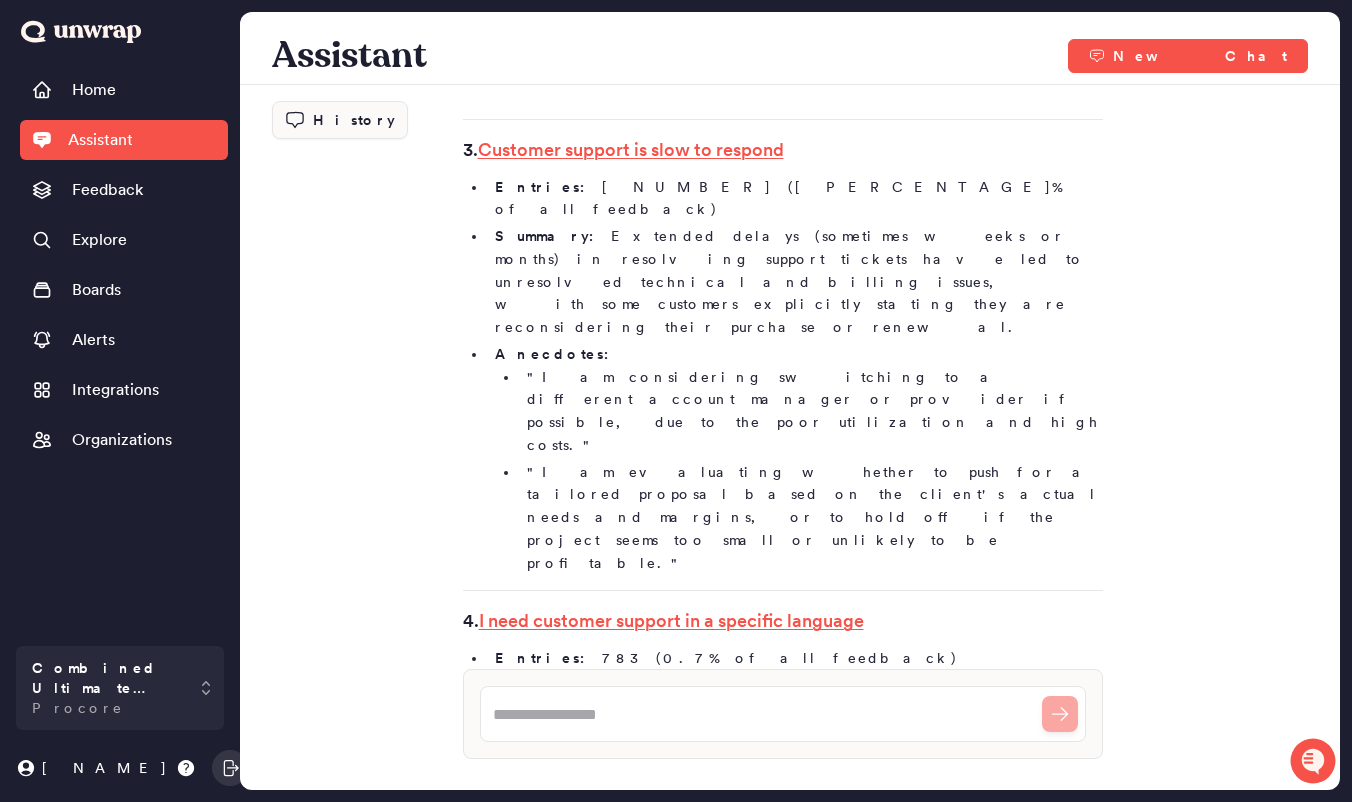 scroll, scrollTop: 1266, scrollLeft: 0, axis: vertical 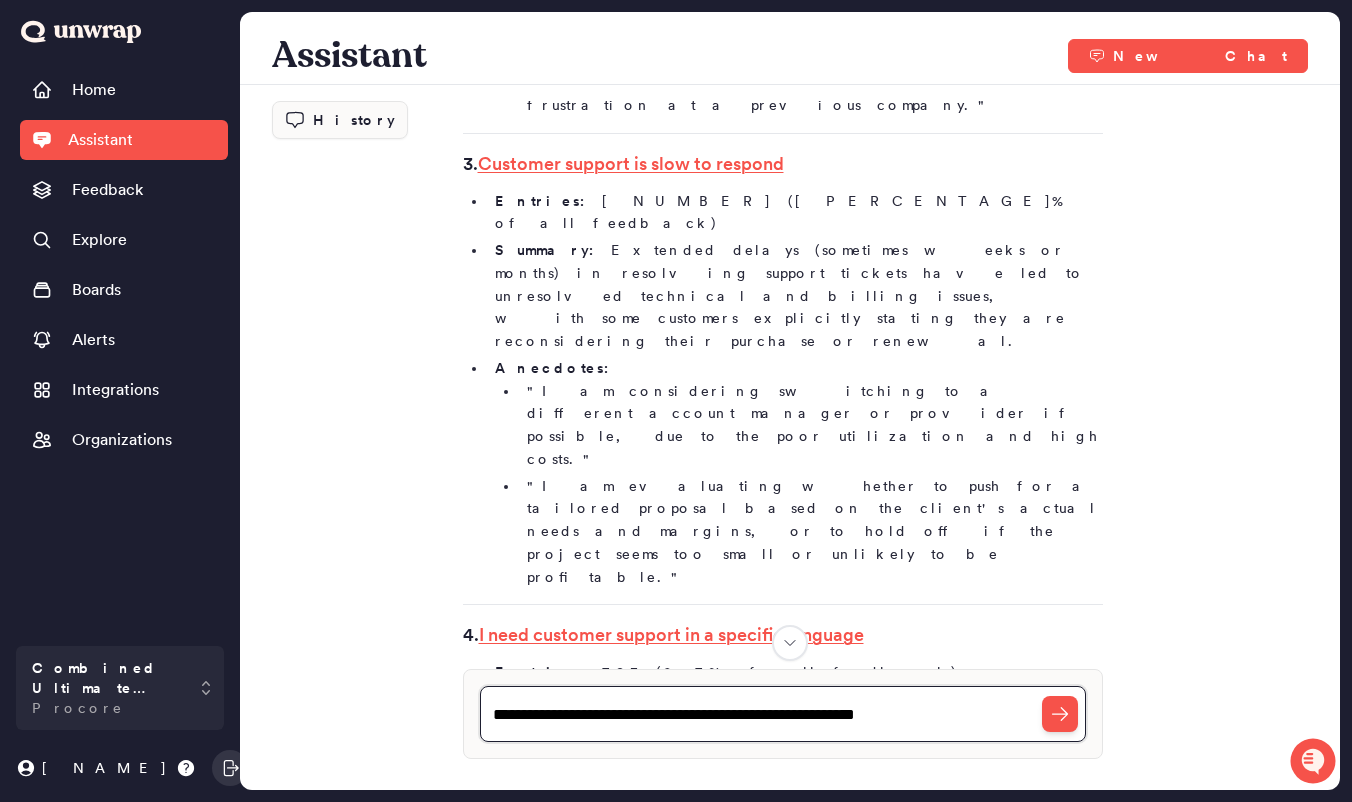 type on "**********" 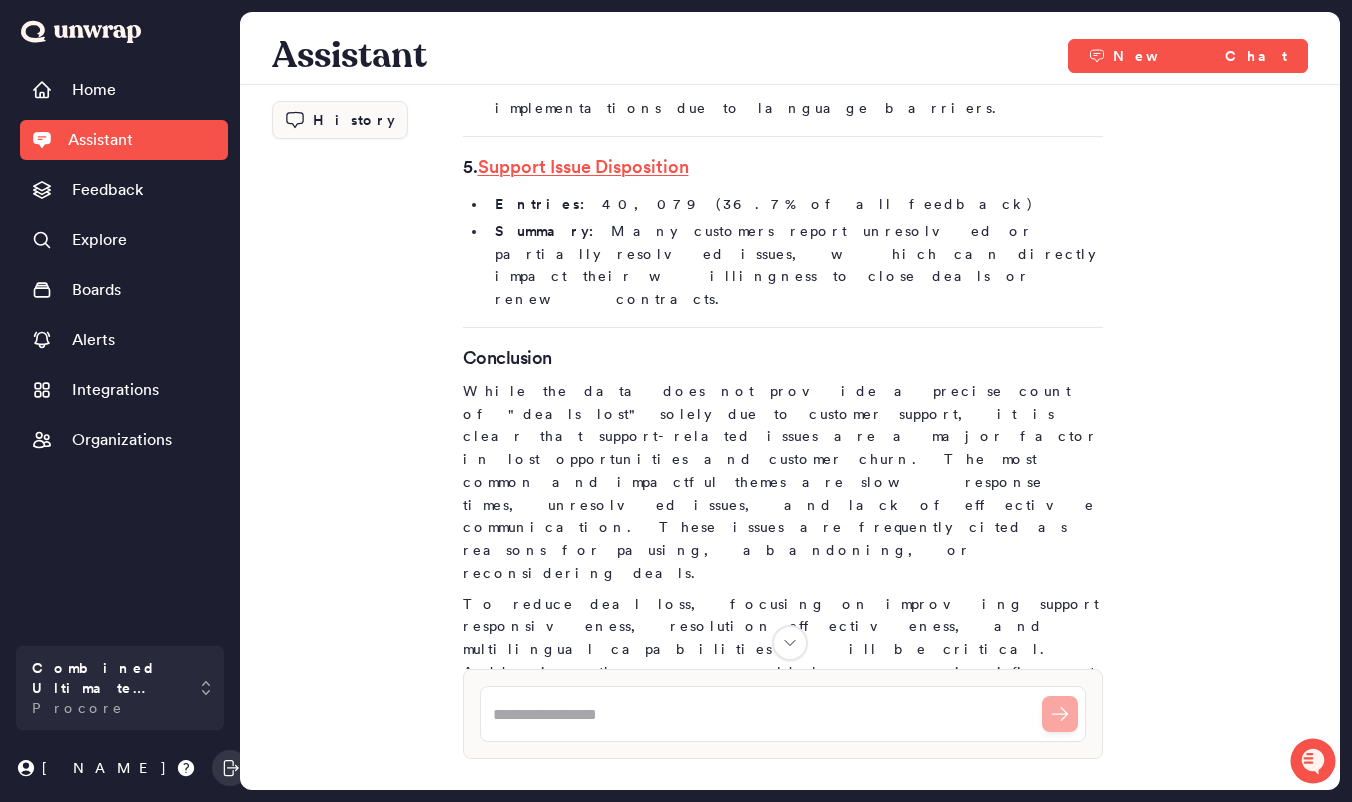 scroll, scrollTop: 1917, scrollLeft: 0, axis: vertical 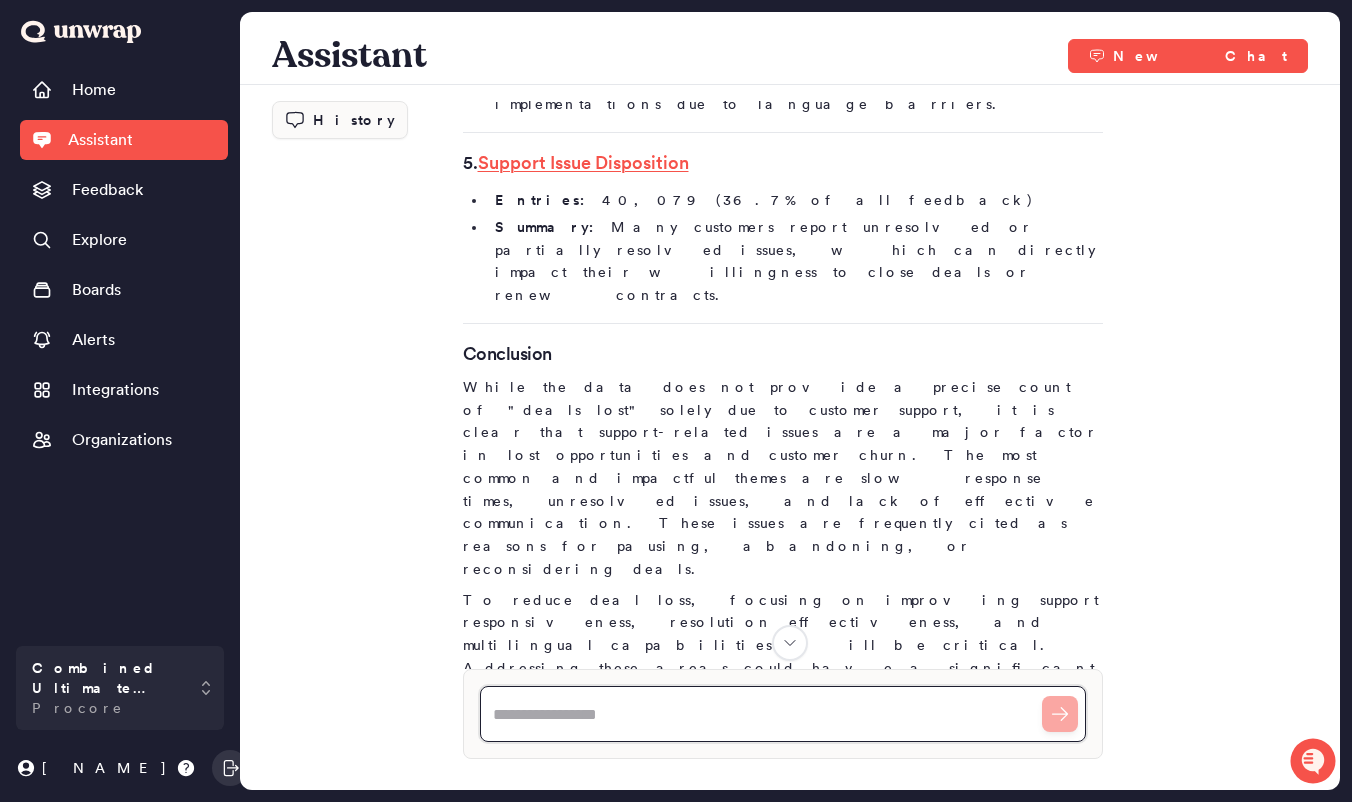 click at bounding box center (783, 714) 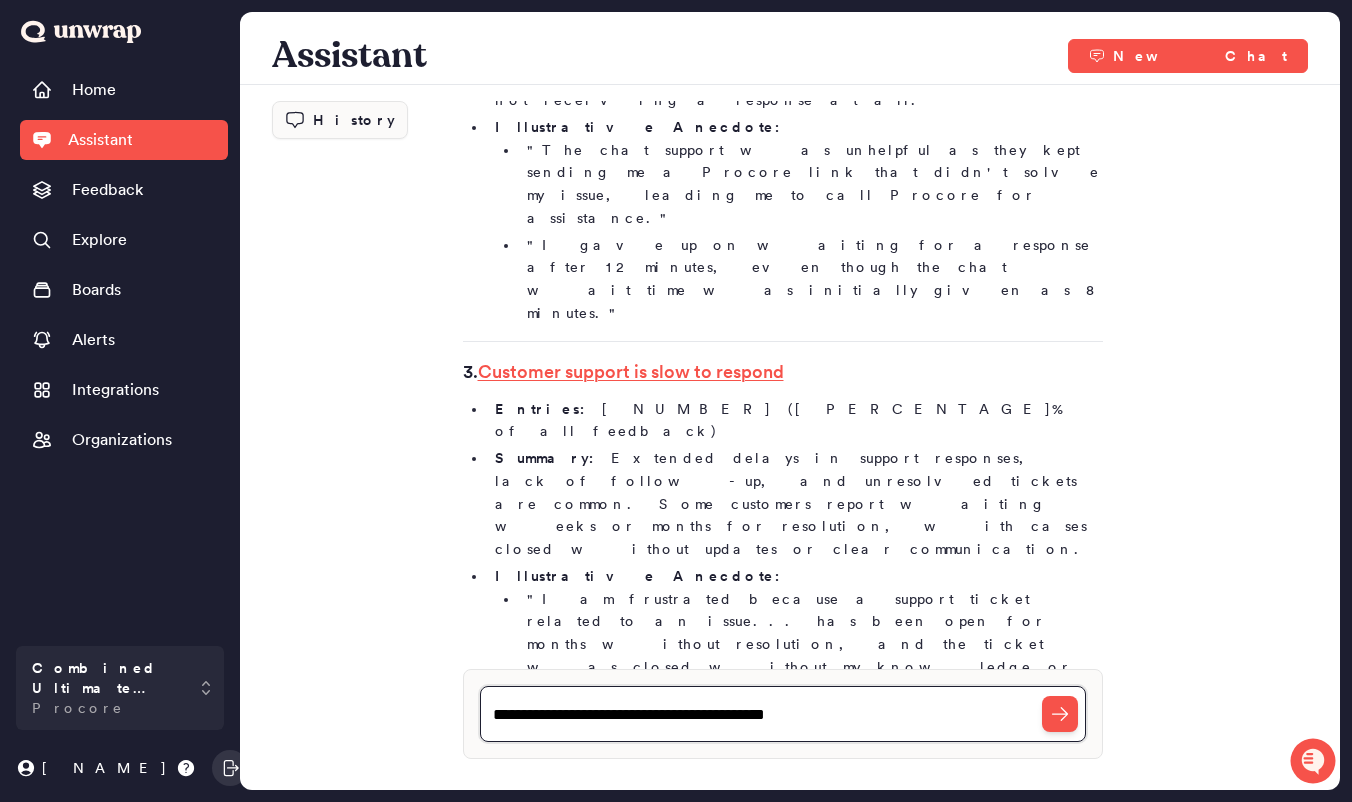 scroll, scrollTop: 3735, scrollLeft: 0, axis: vertical 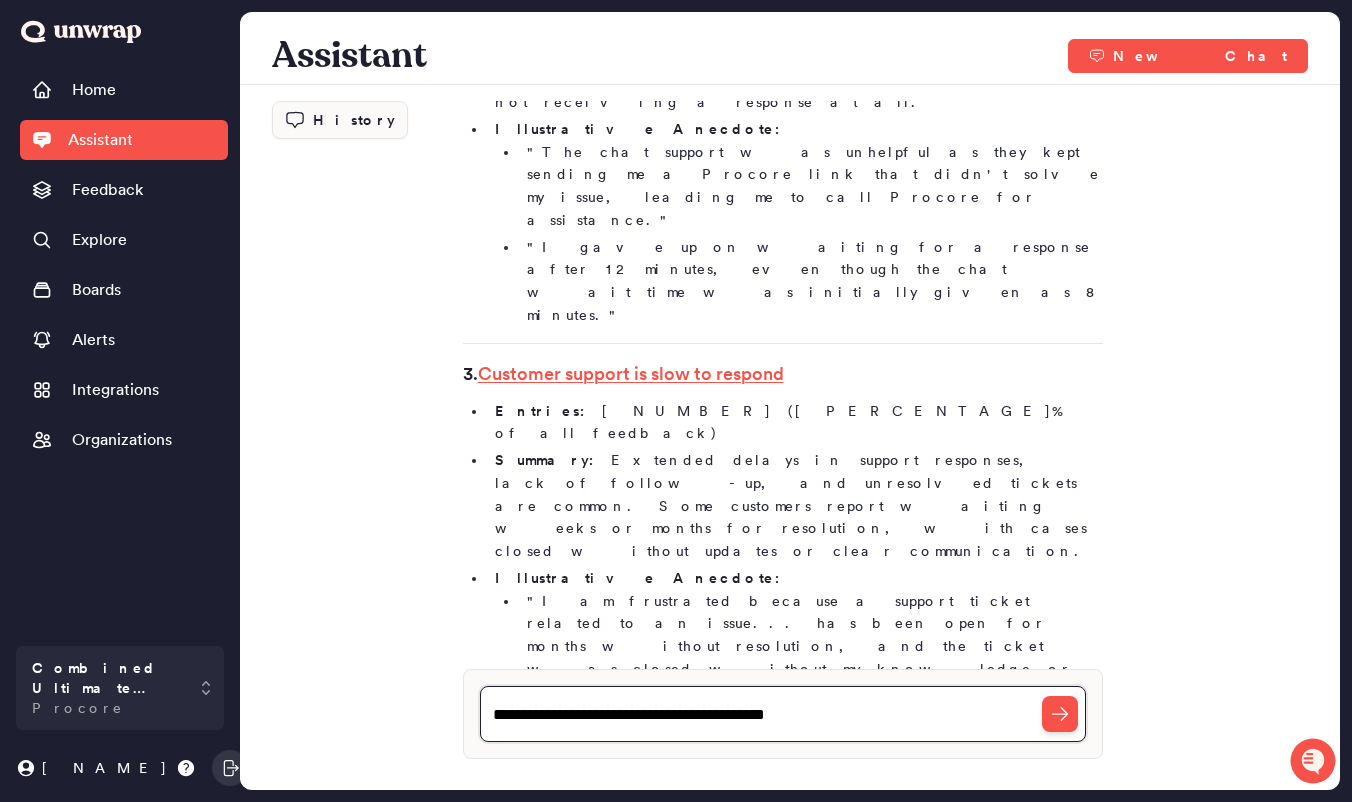 type on "**********" 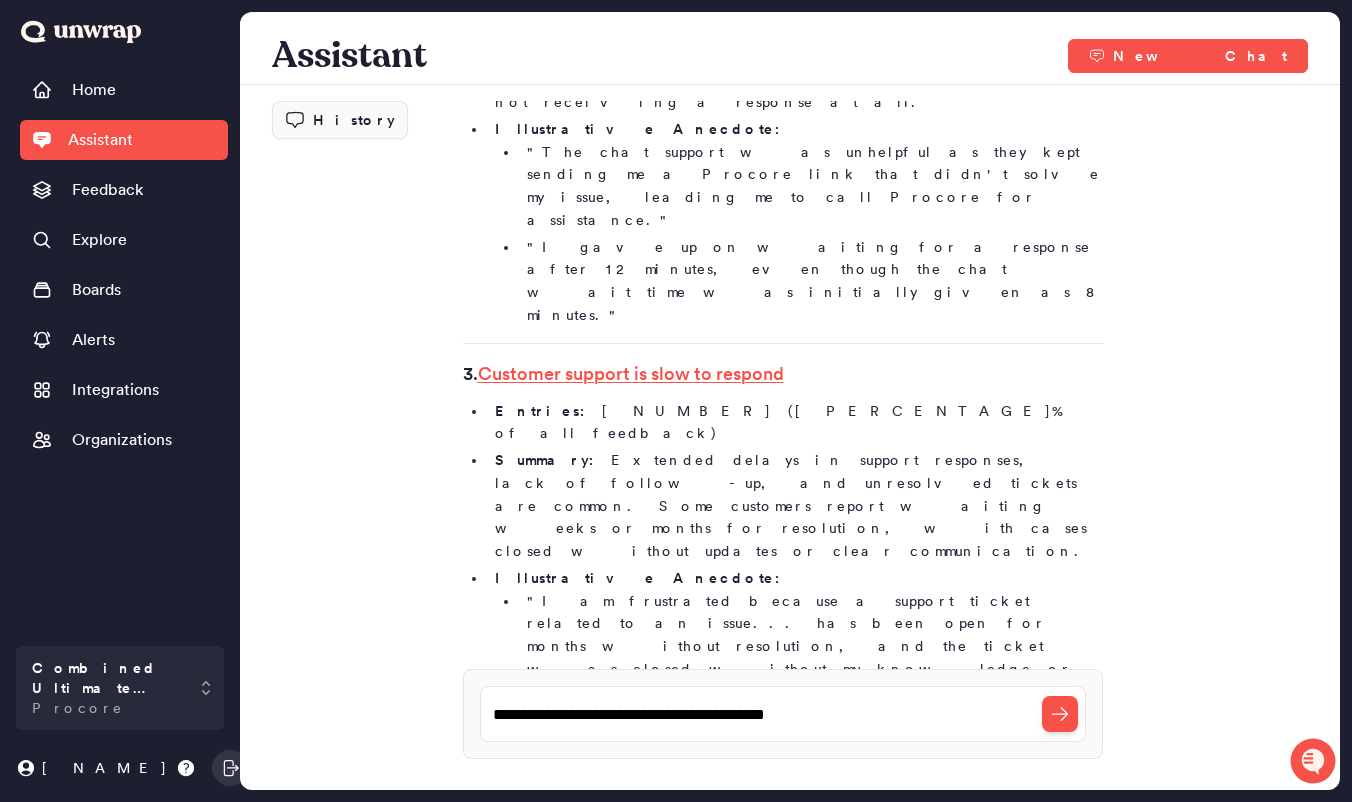 drag, startPoint x: 584, startPoint y: 489, endPoint x: 896, endPoint y: 575, distance: 323.6356 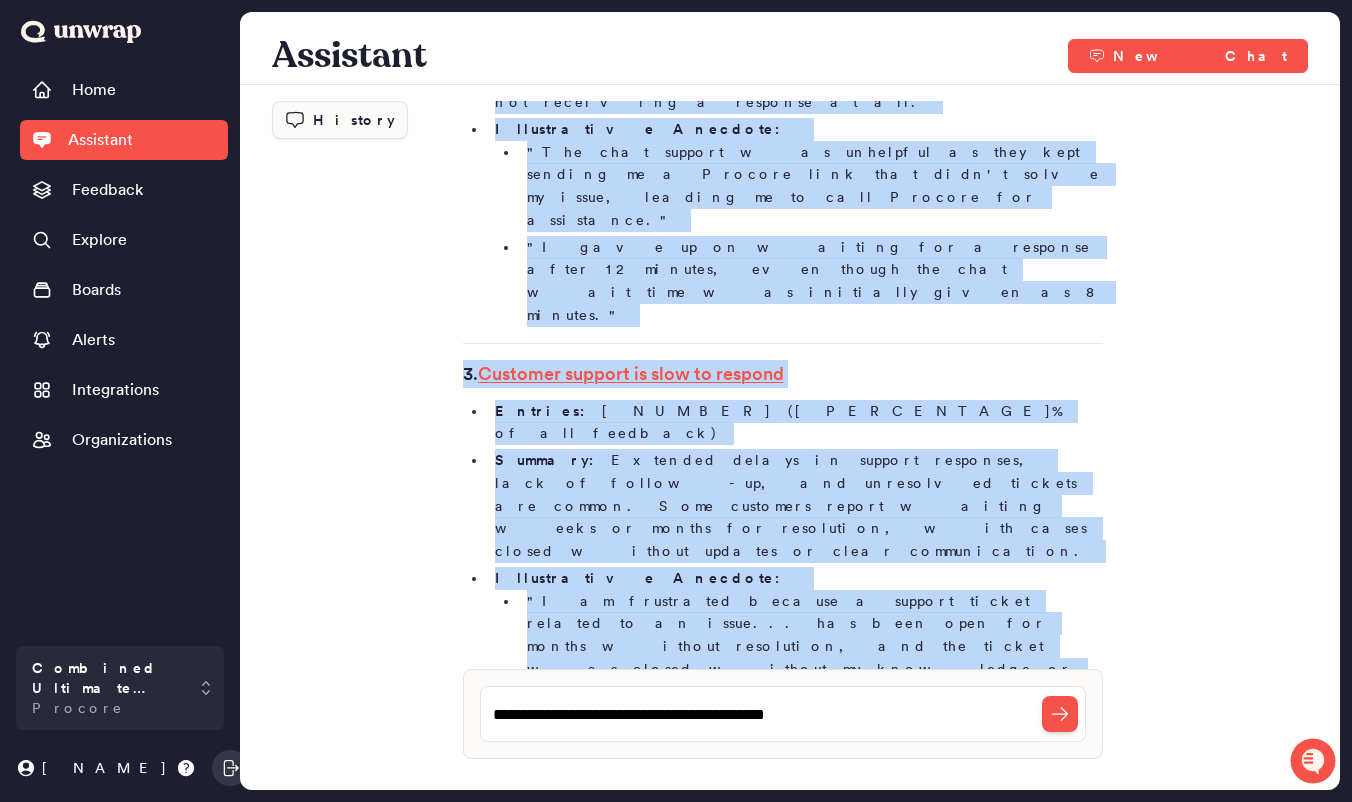 drag, startPoint x: 946, startPoint y: 562, endPoint x: 458, endPoint y: 440, distance: 503.0189 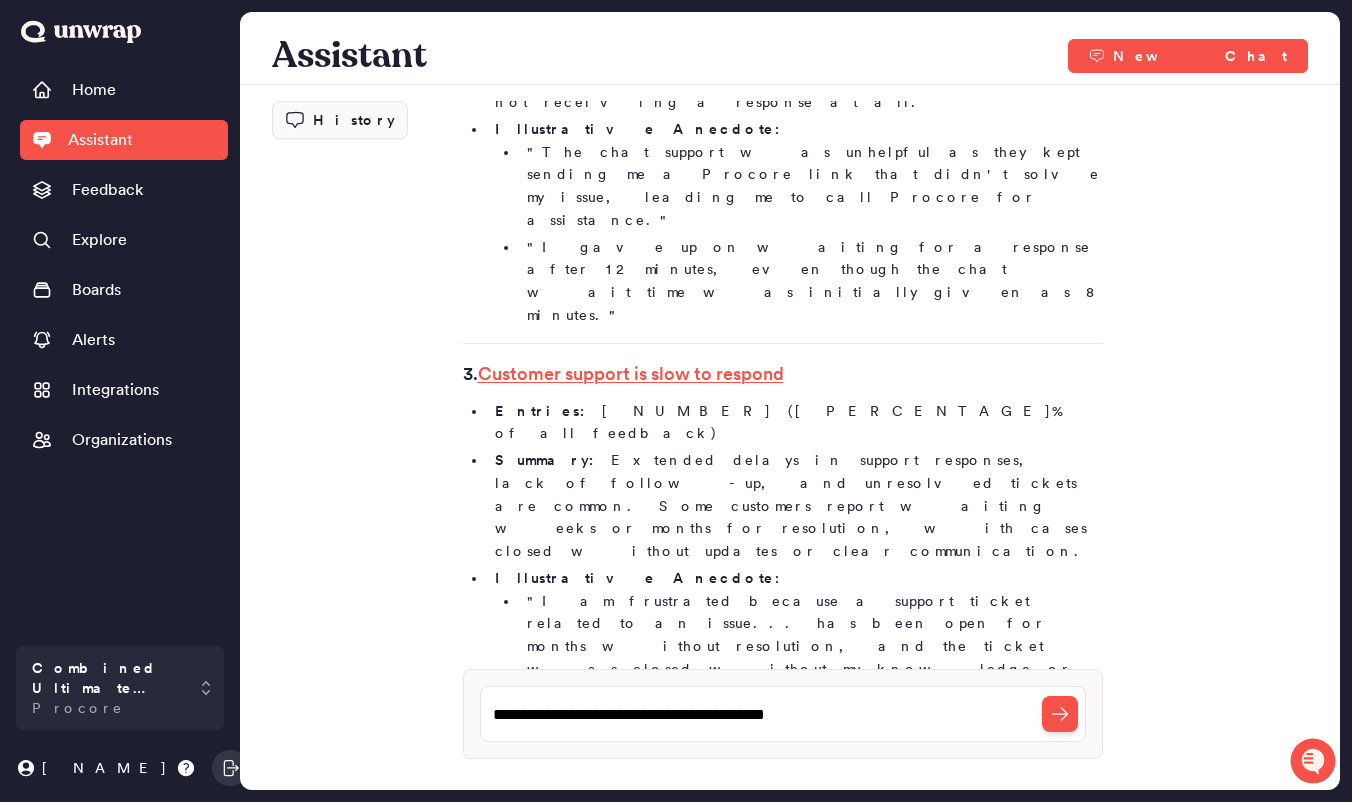 click on "how many deals were lost because of customer support? Unwrapping... Actions:  1 Searching Feedback Searching for groups related to lost deals and customer support issues. Deals Lost Due to Customer Support Issues
Date range: May 6, 2025 – August 4, 2025
While the feedback data does not provide a direct count of "deals lost" specifically attributed to customer support, there is substantial evidence that customer support issues have played a significant role in lost opportunities, stalled deals, and customer churn. Below is a breakdown of the most relevant customer support-related themes that have impacted deal outcomes, with absolute and relative metrics.
1. Customer Service
Entries:  14,529 (13.3% of all feedback)
Summary:
Anecdotes:
Clients have expressed uncertainty about moving forward with projects due to lack of support responsiveness.
Some have explicitly stated they are considering alternative solutions or pausing implementation because of poor support experiences." at bounding box center [790, 385] 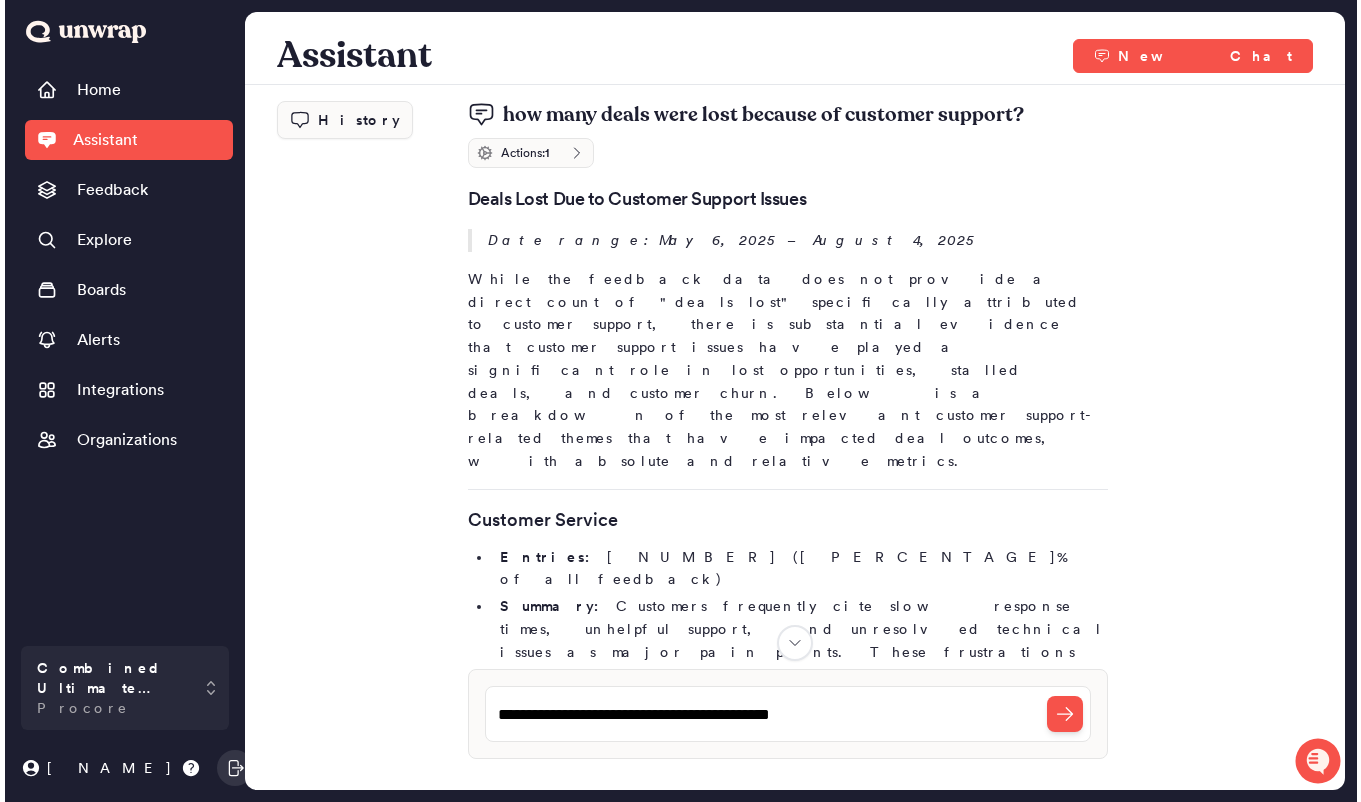 scroll, scrollTop: 0, scrollLeft: 0, axis: both 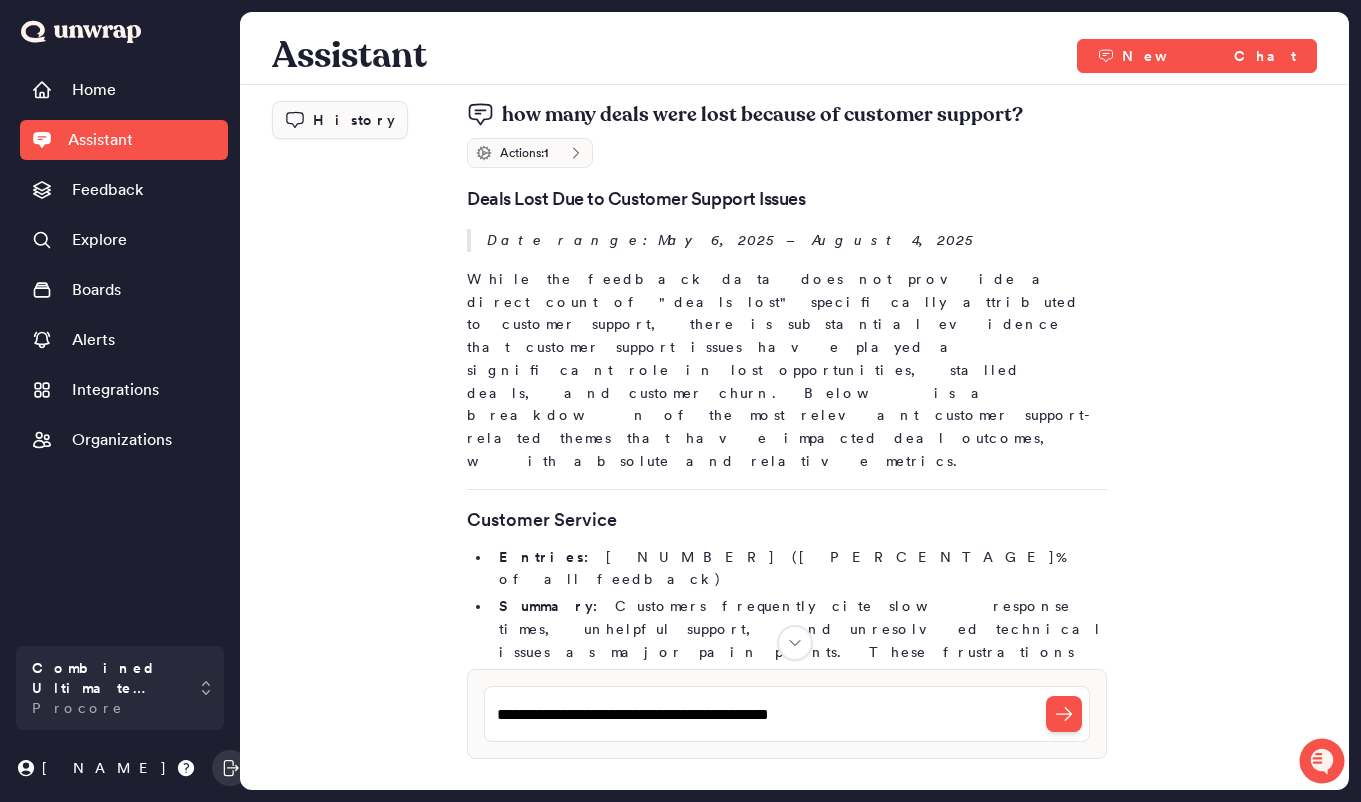 click on "Assistant" at bounding box center [100, 140] 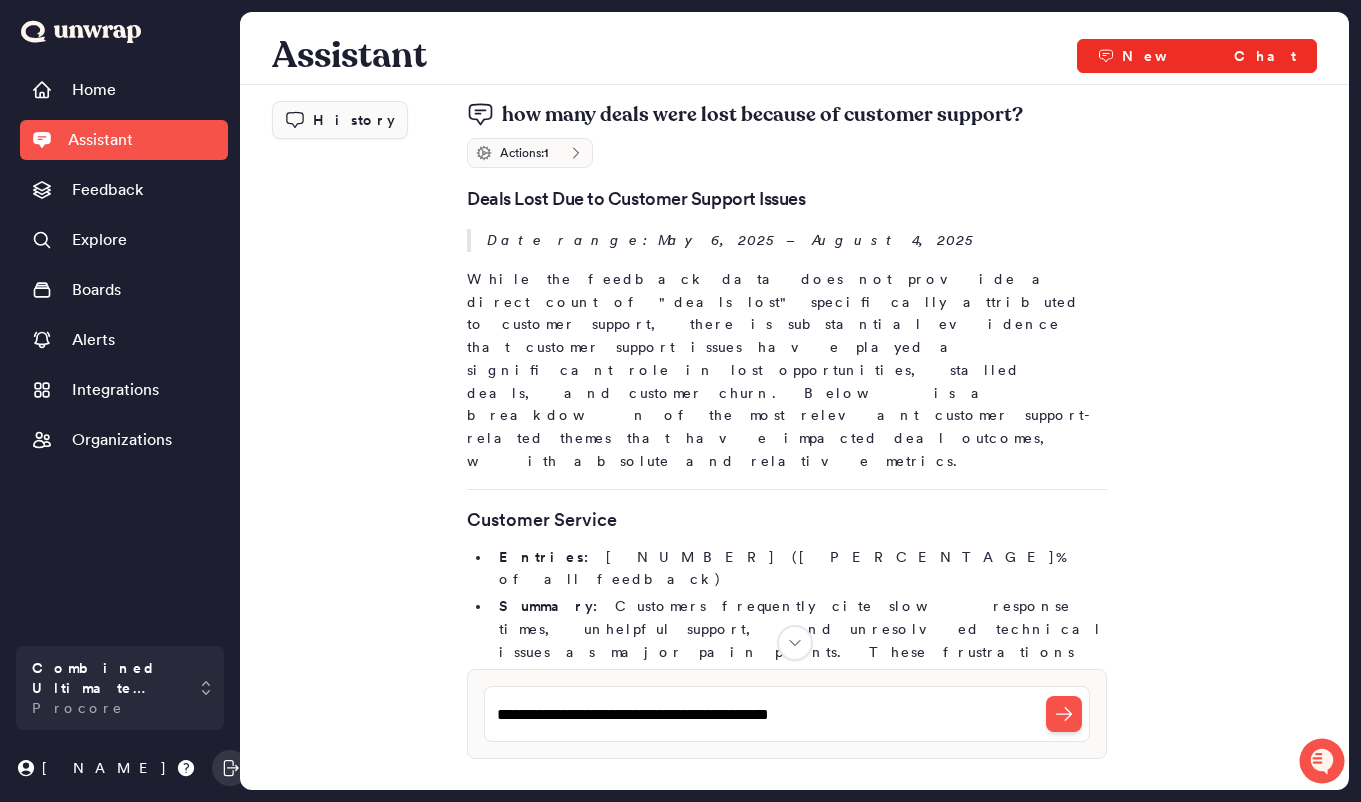 click on "New Chat" at bounding box center [1197, 56] 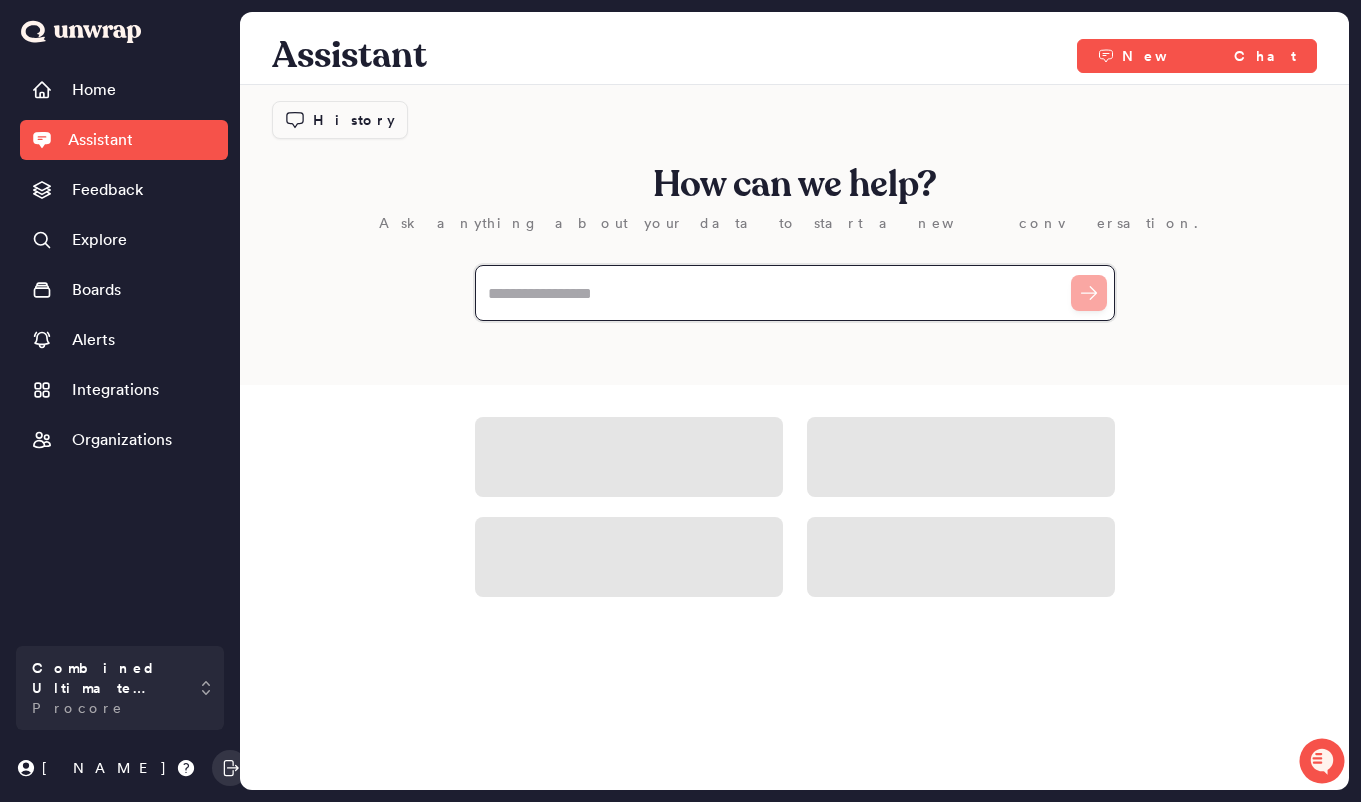 click at bounding box center (795, 293) 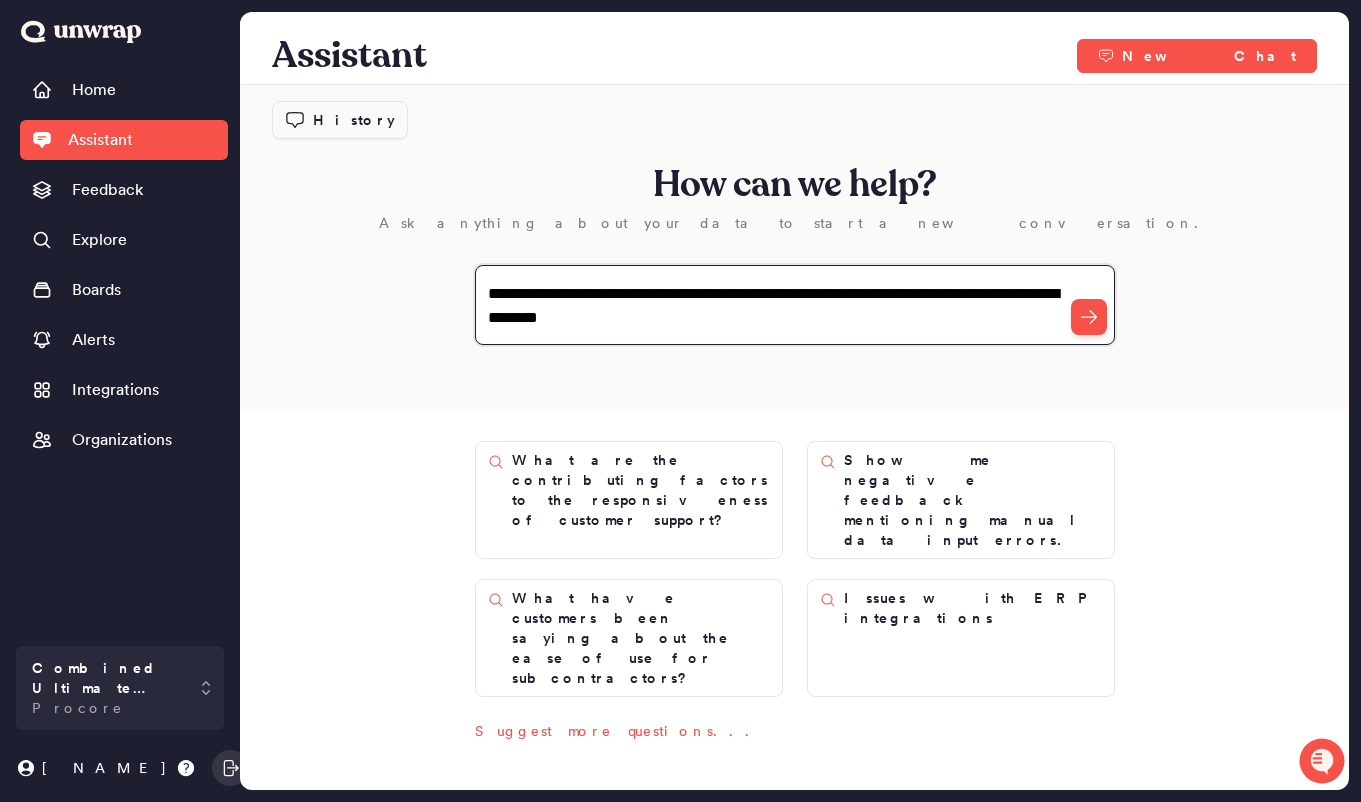 type on "**********" 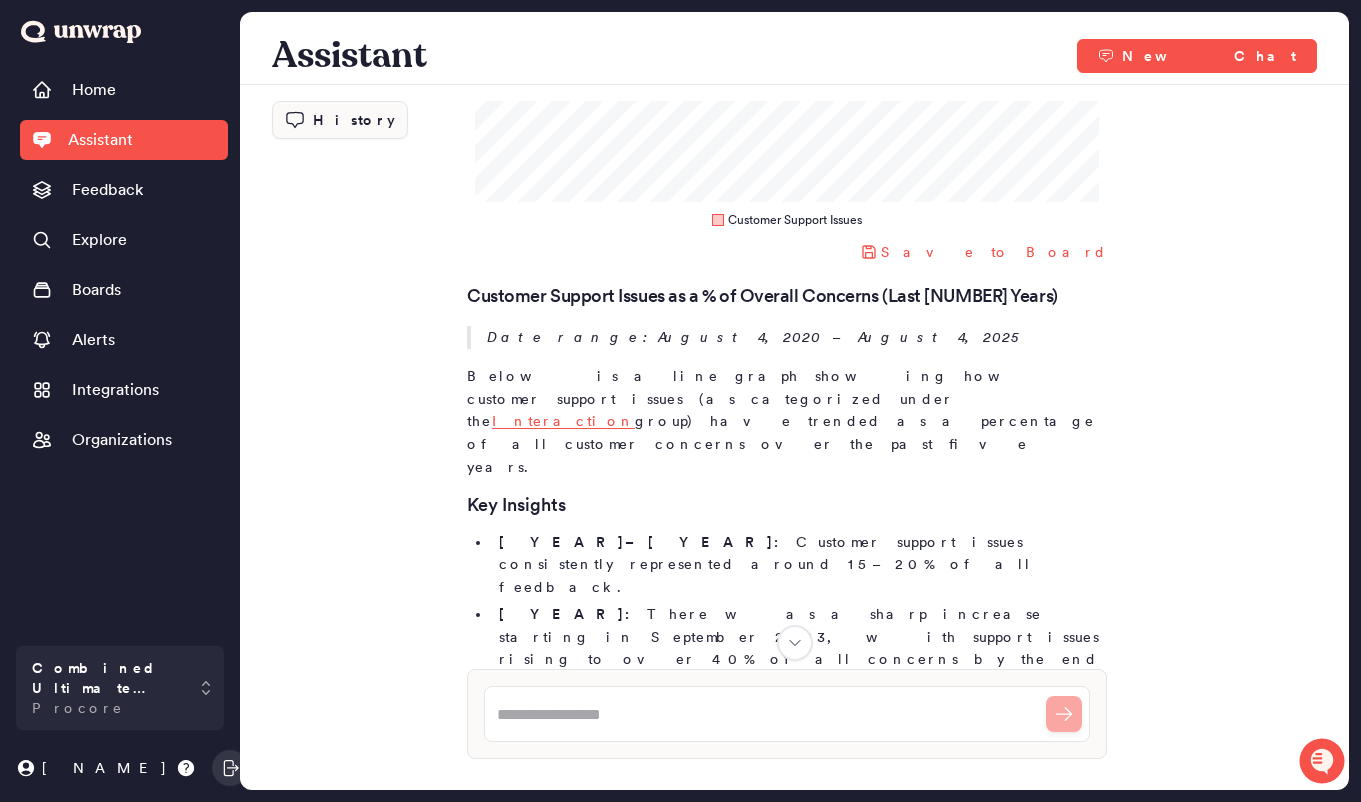 scroll, scrollTop: 324, scrollLeft: 0, axis: vertical 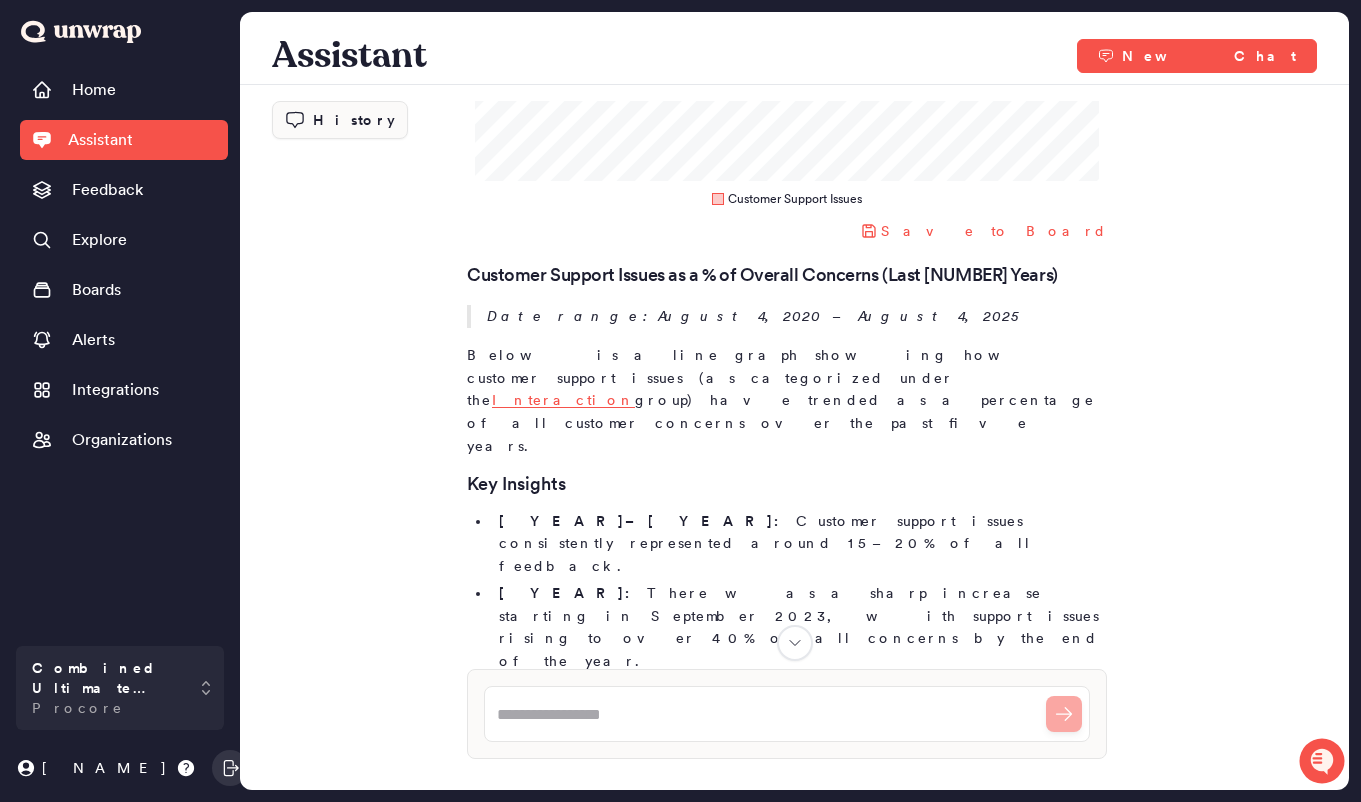 drag, startPoint x: 869, startPoint y: 453, endPoint x: 1090, endPoint y: 537, distance: 236.42546 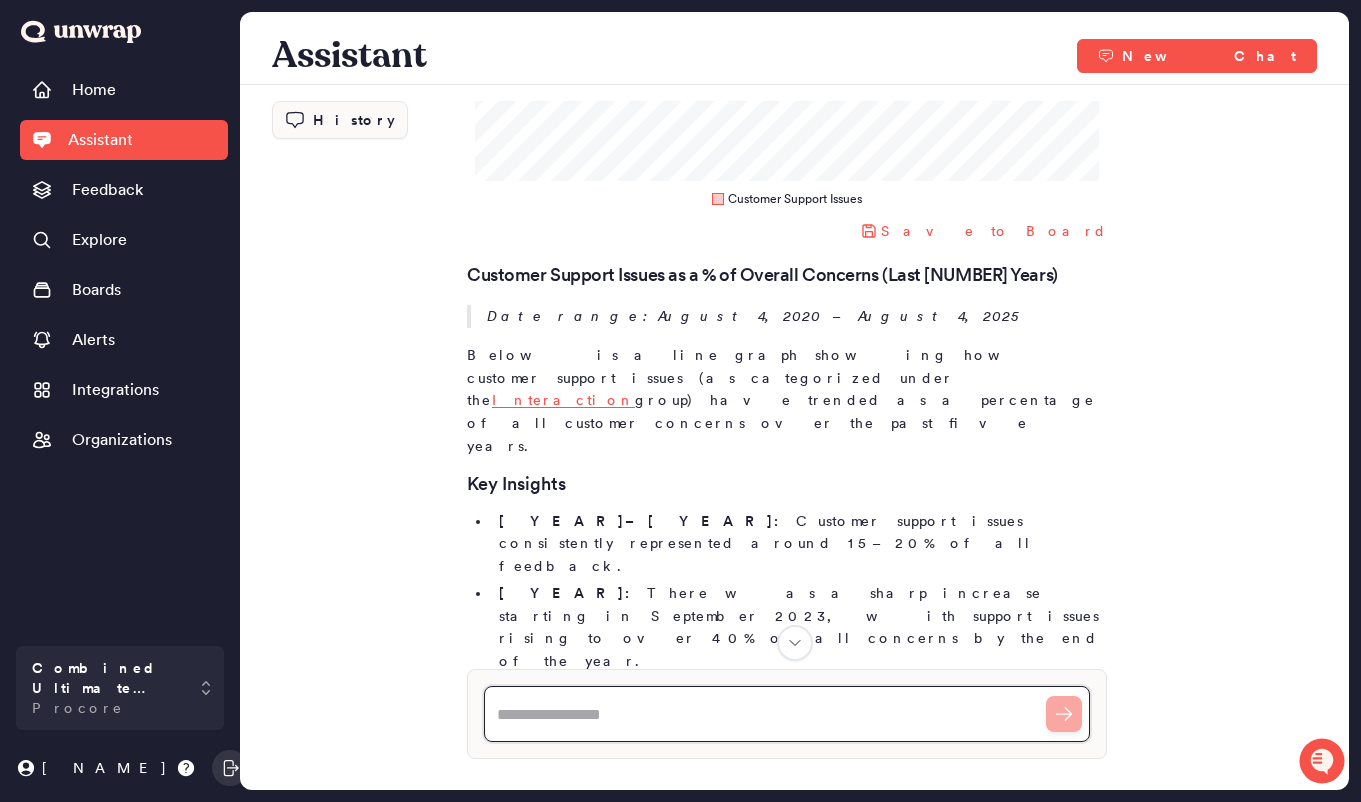 click at bounding box center [787, 714] 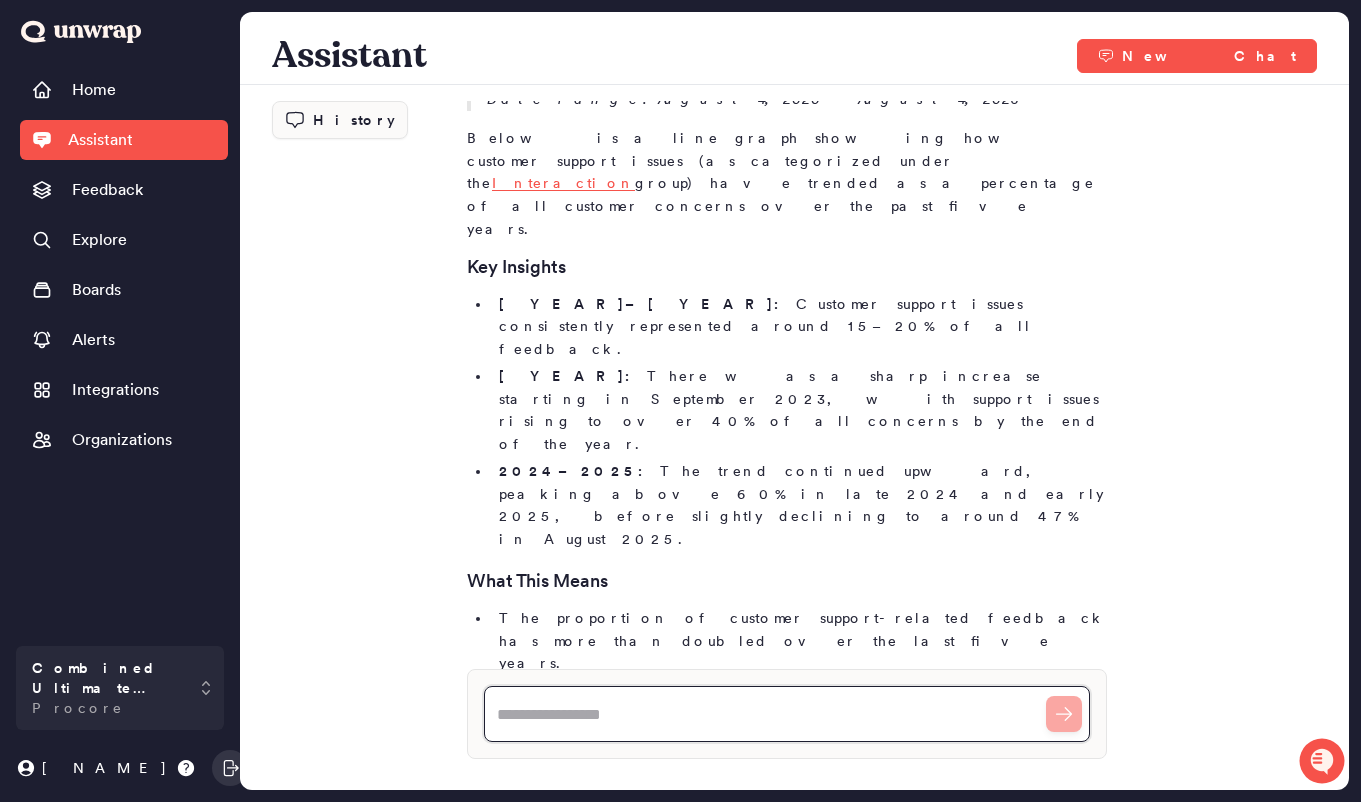 scroll, scrollTop: 540, scrollLeft: 0, axis: vertical 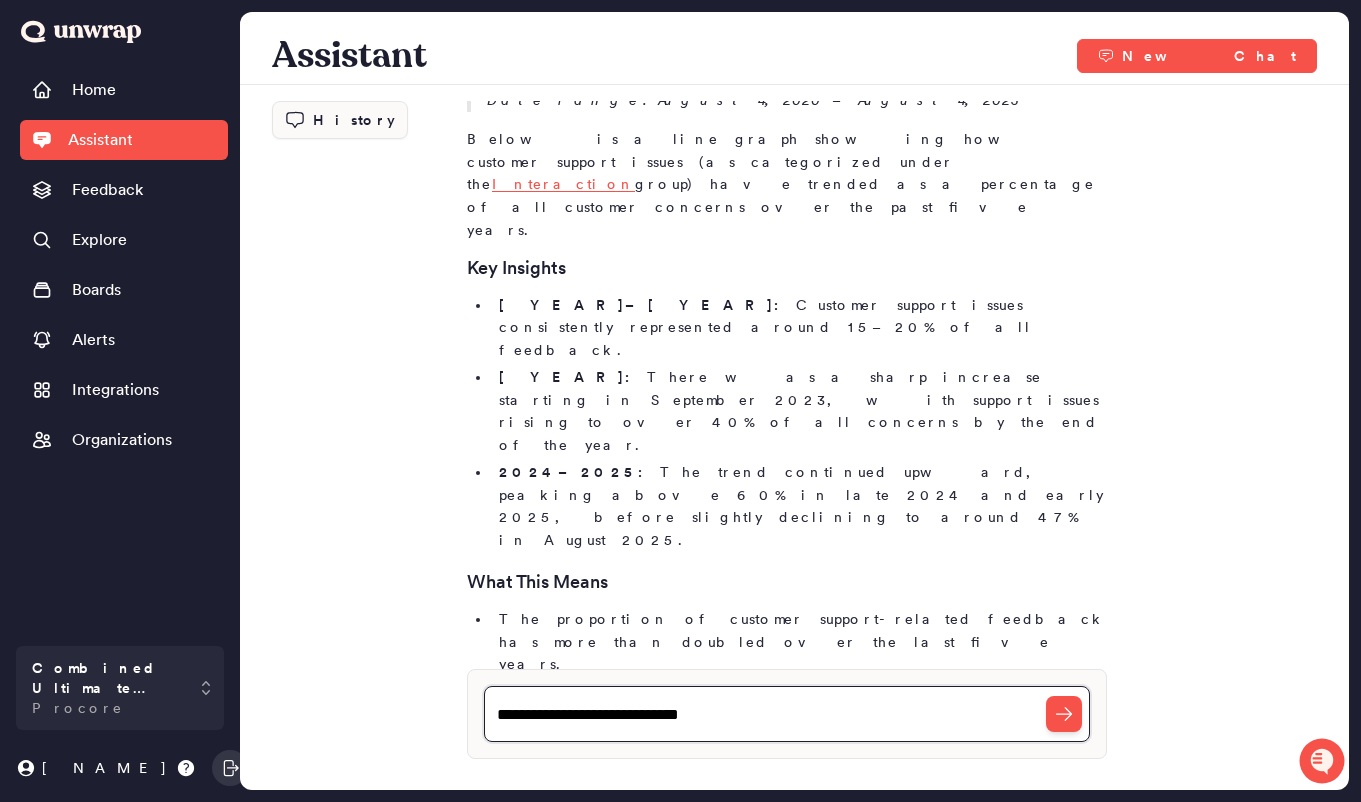 click on "**********" at bounding box center [787, 714] 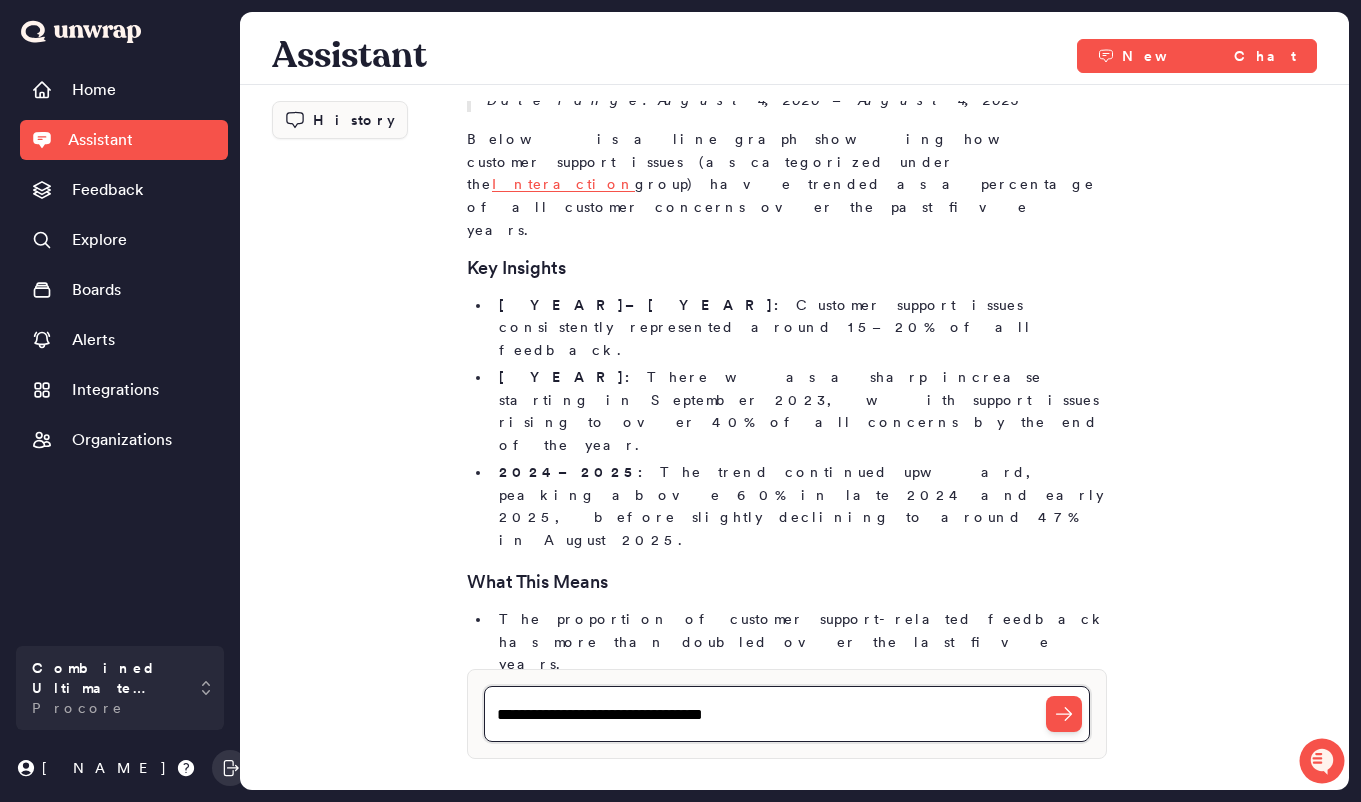 type on "**********" 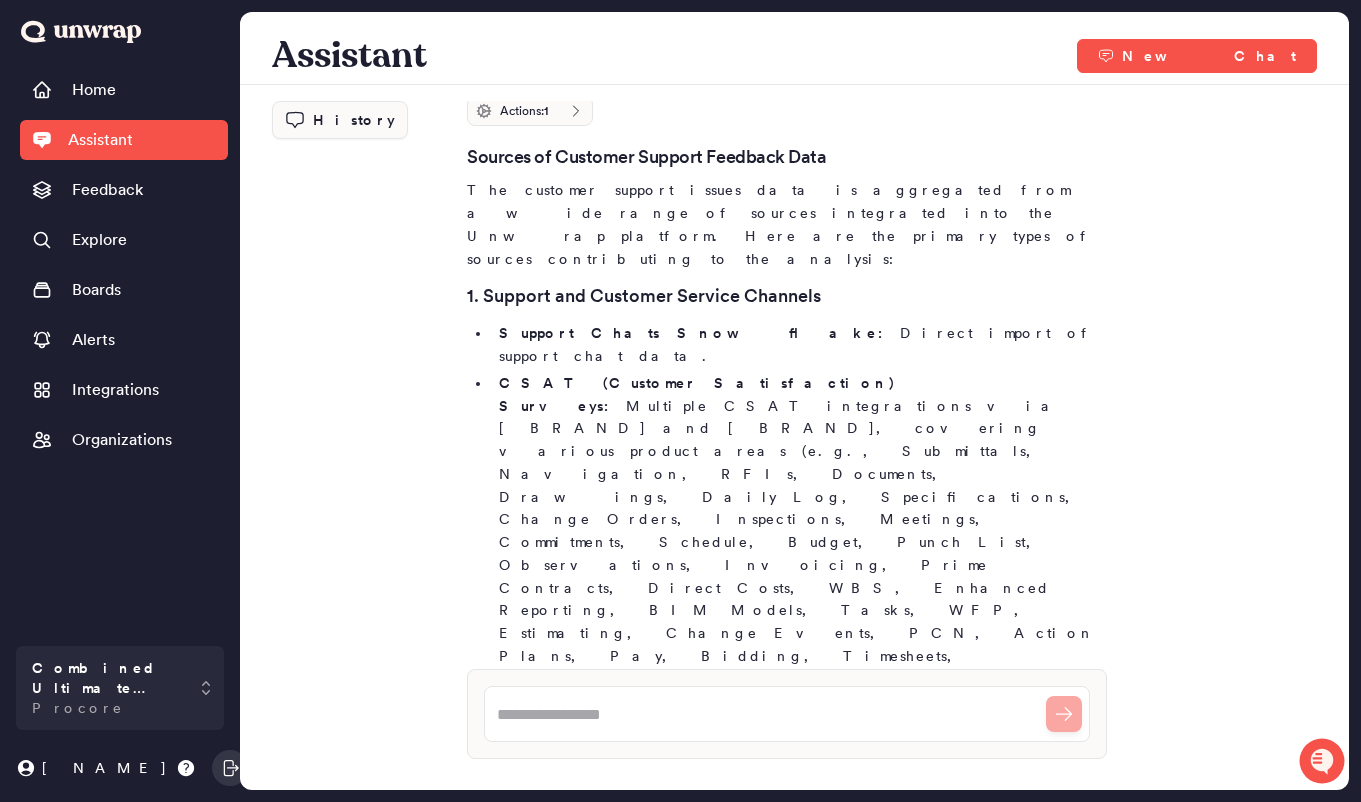 scroll, scrollTop: 1486, scrollLeft: 0, axis: vertical 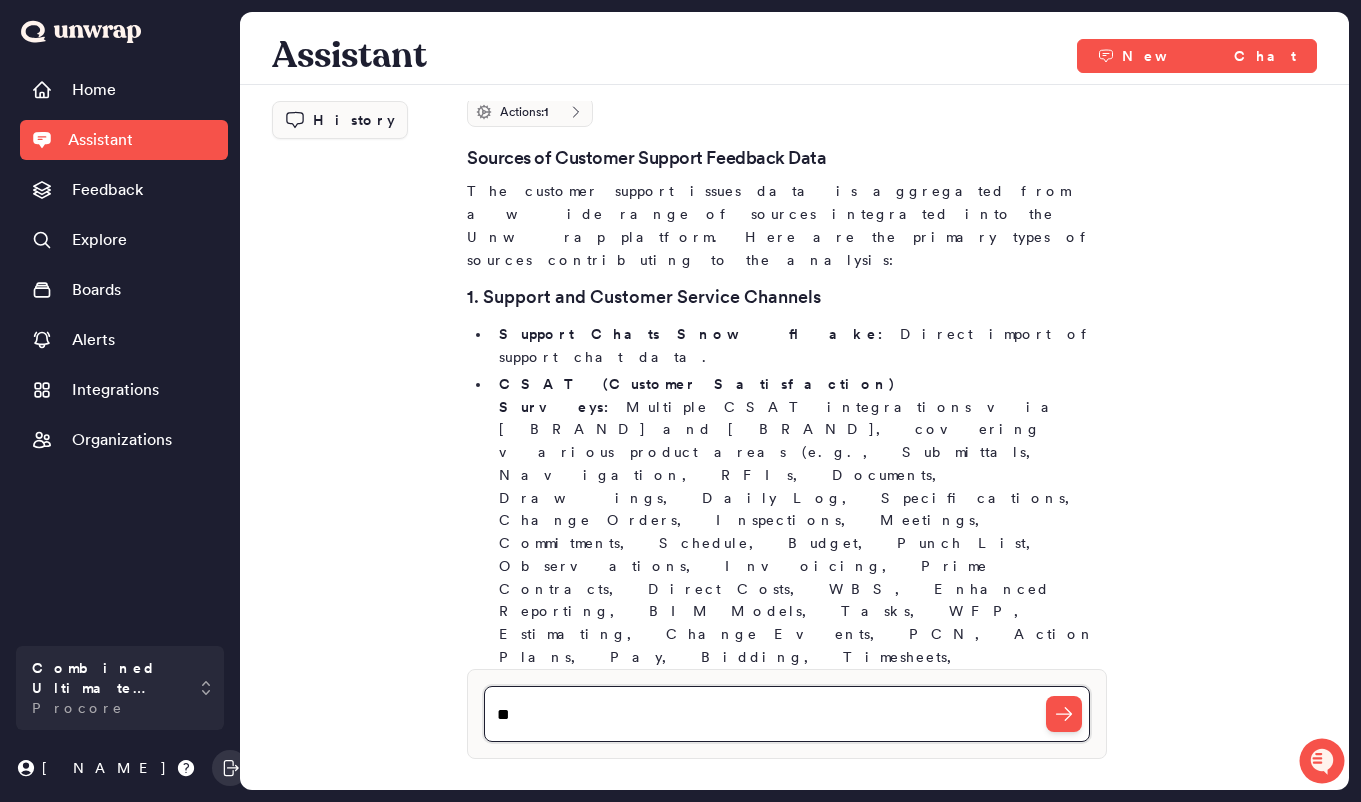 type on "*" 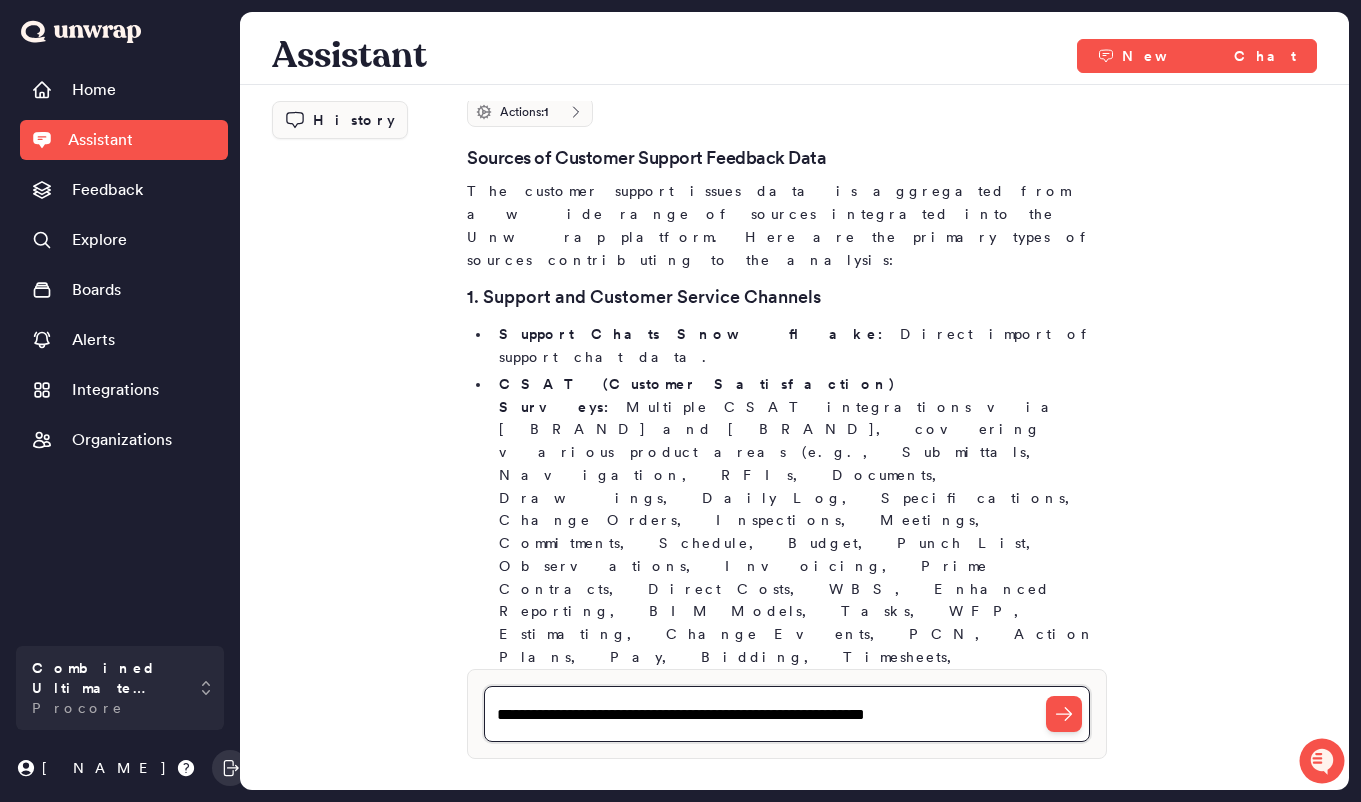 drag, startPoint x: 612, startPoint y: 718, endPoint x: 546, endPoint y: 720, distance: 66.0303 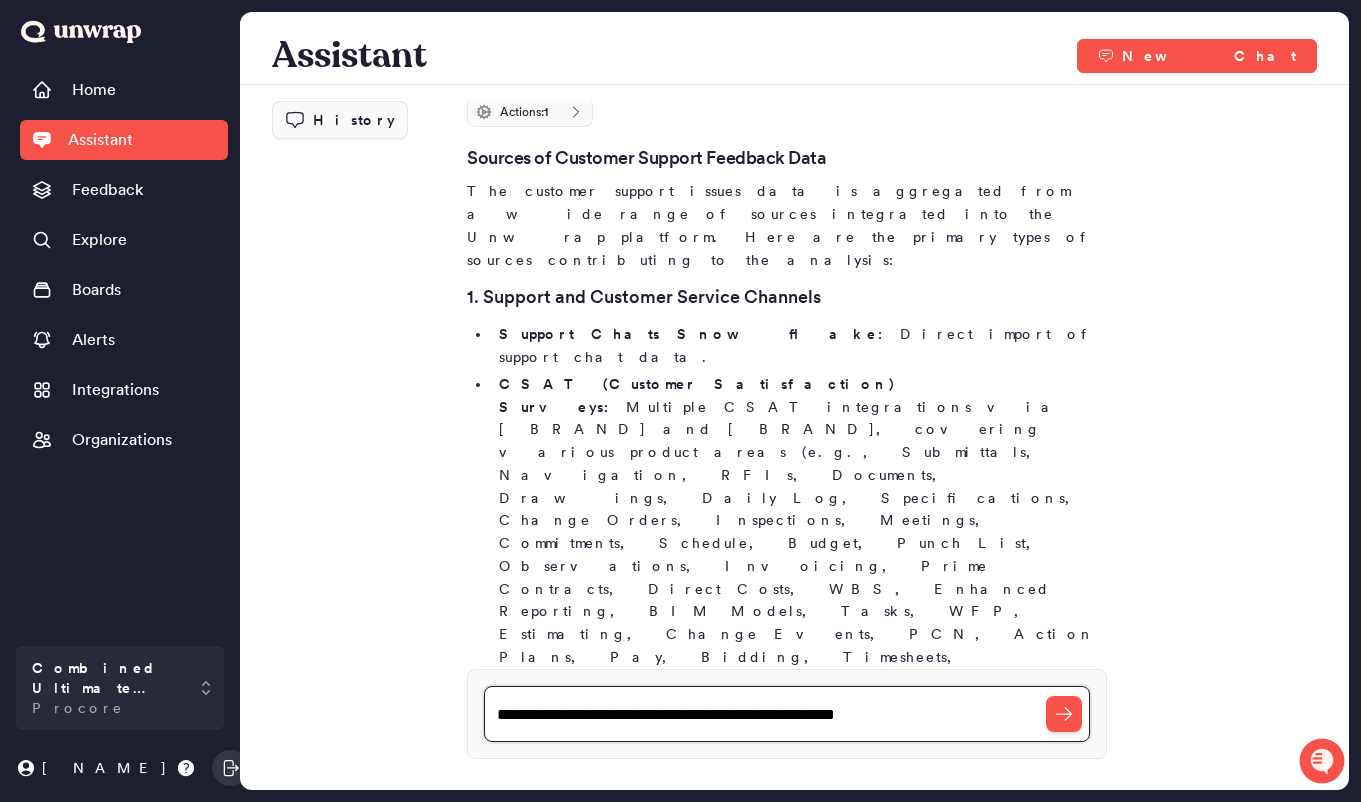 type on "**********" 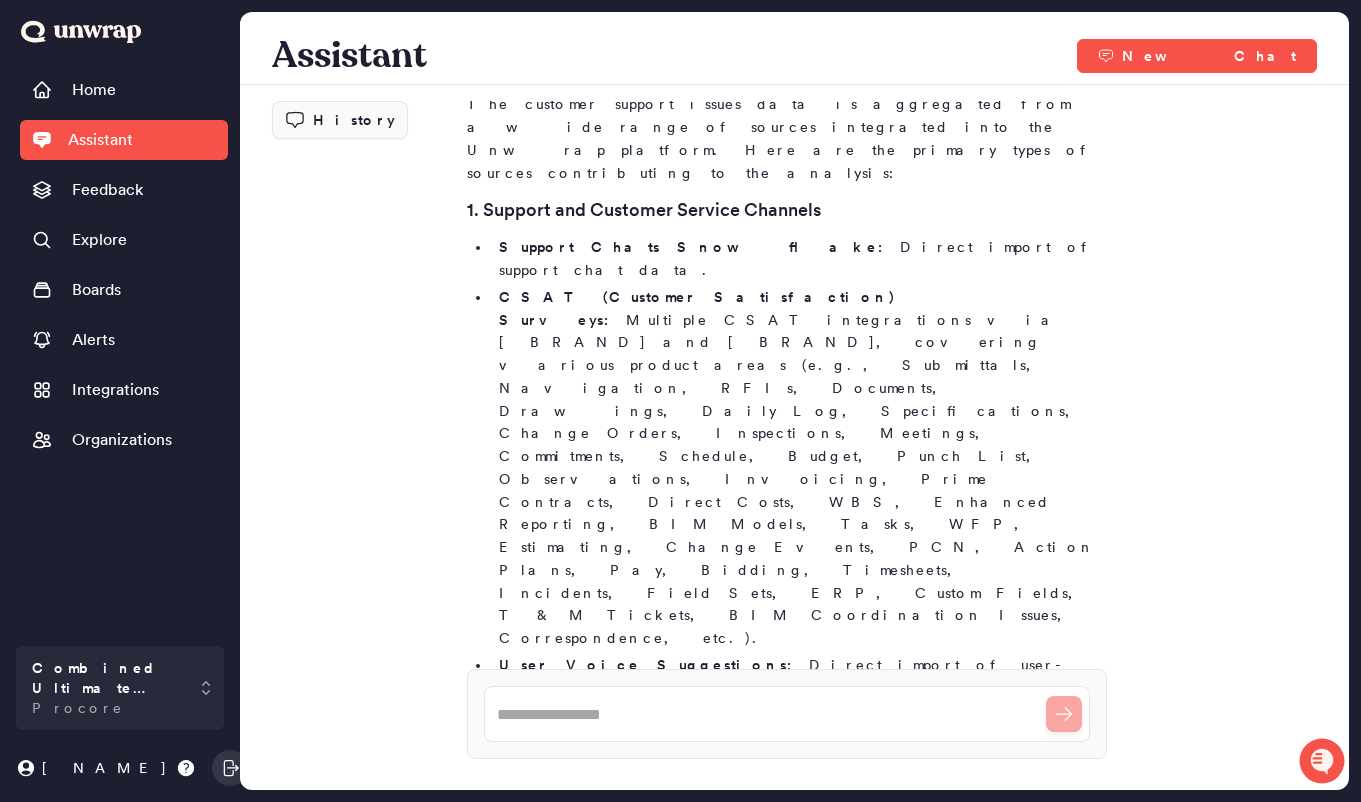 scroll, scrollTop: 1566, scrollLeft: 0, axis: vertical 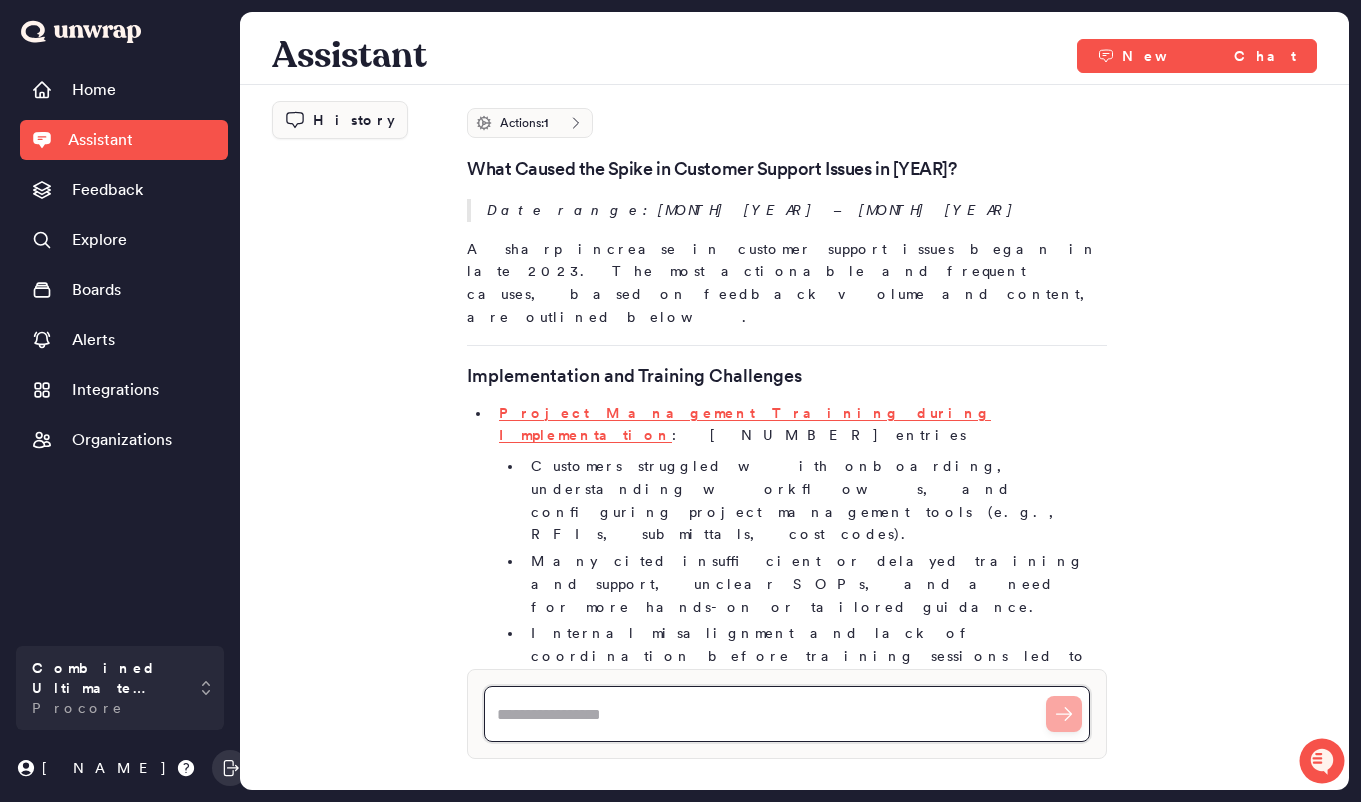 click at bounding box center [787, 714] 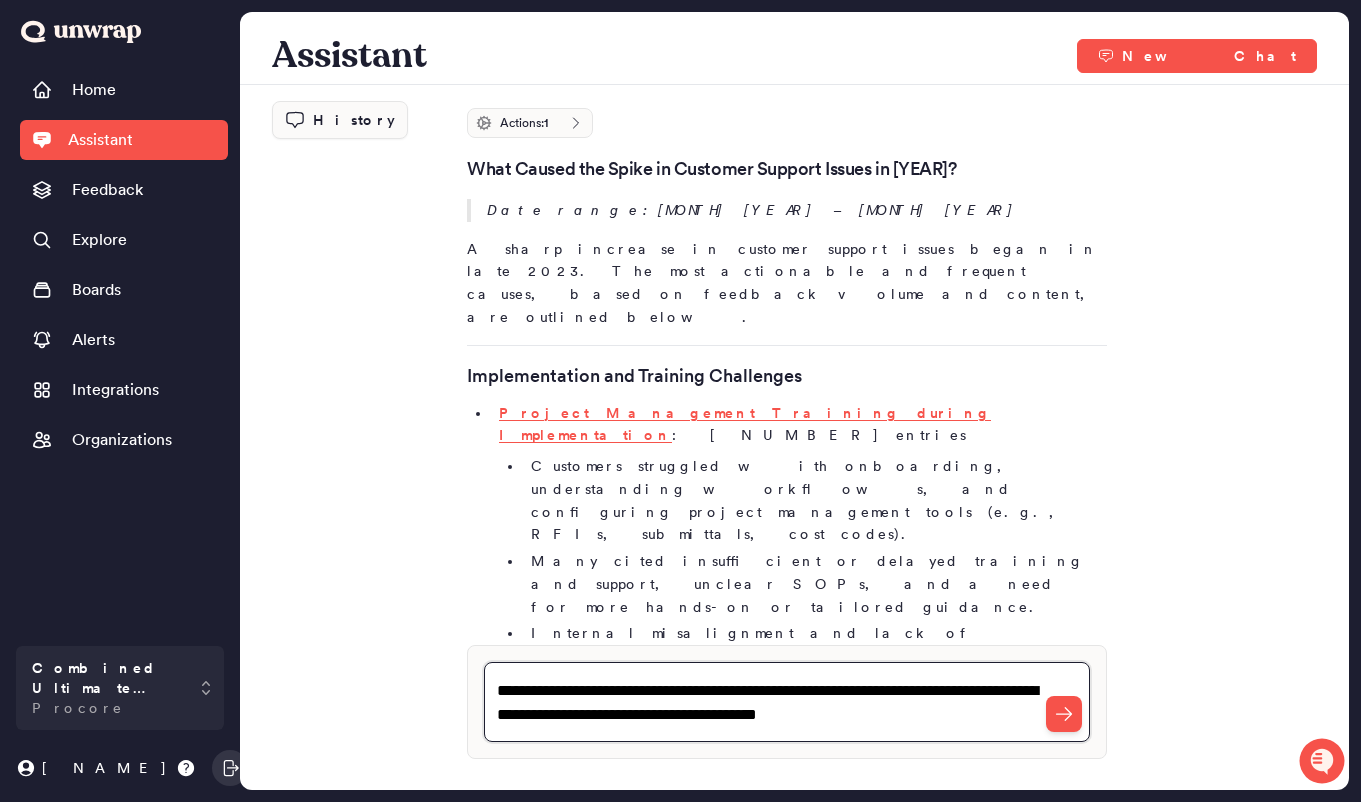 type on "**********" 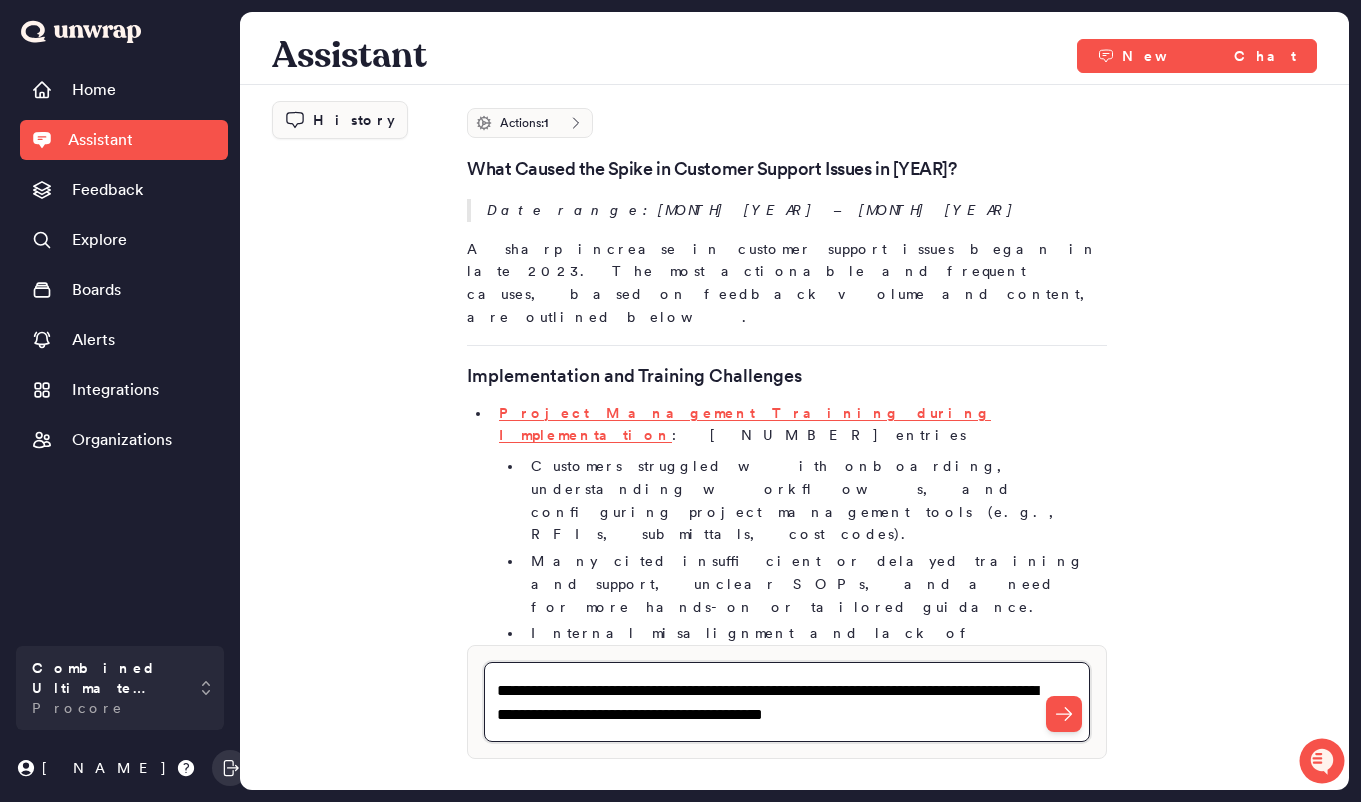 type 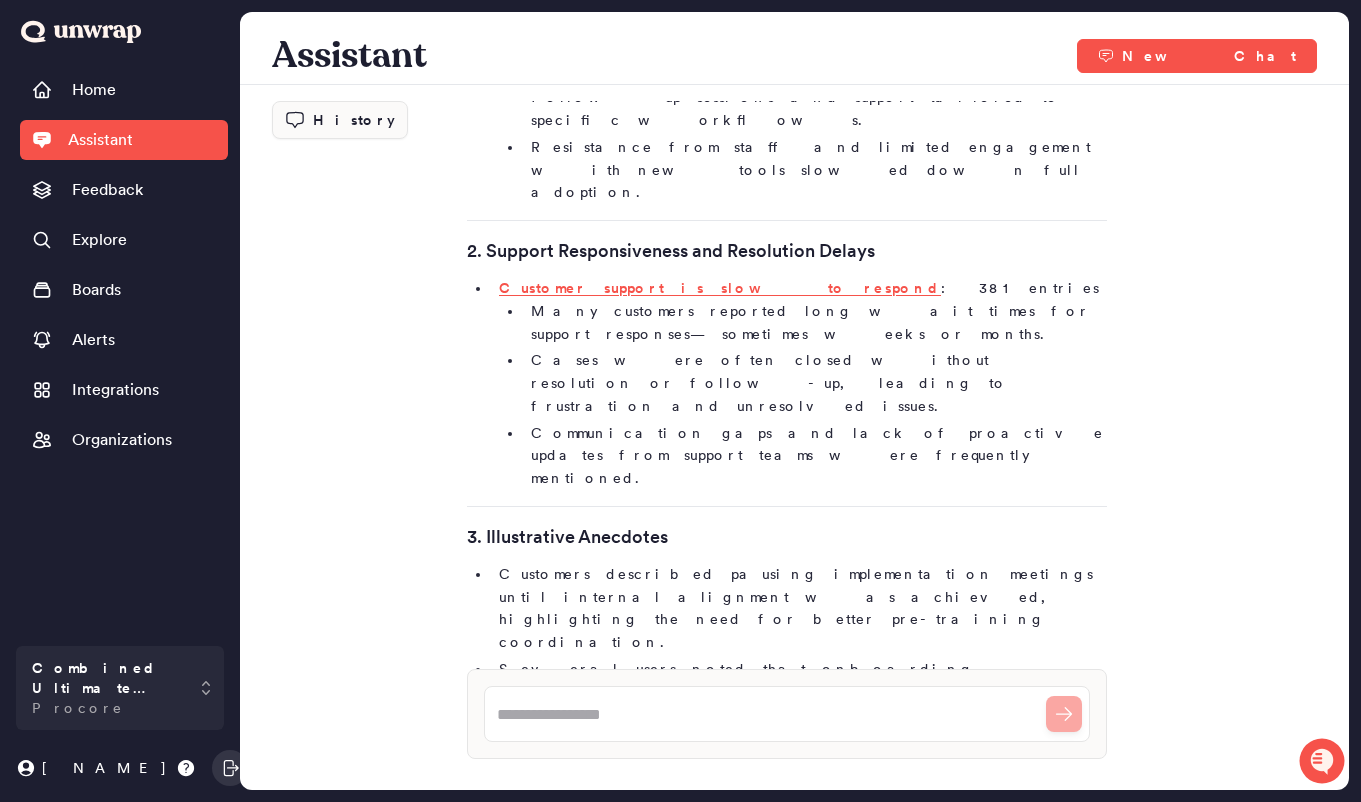 scroll, scrollTop: 3724, scrollLeft: 0, axis: vertical 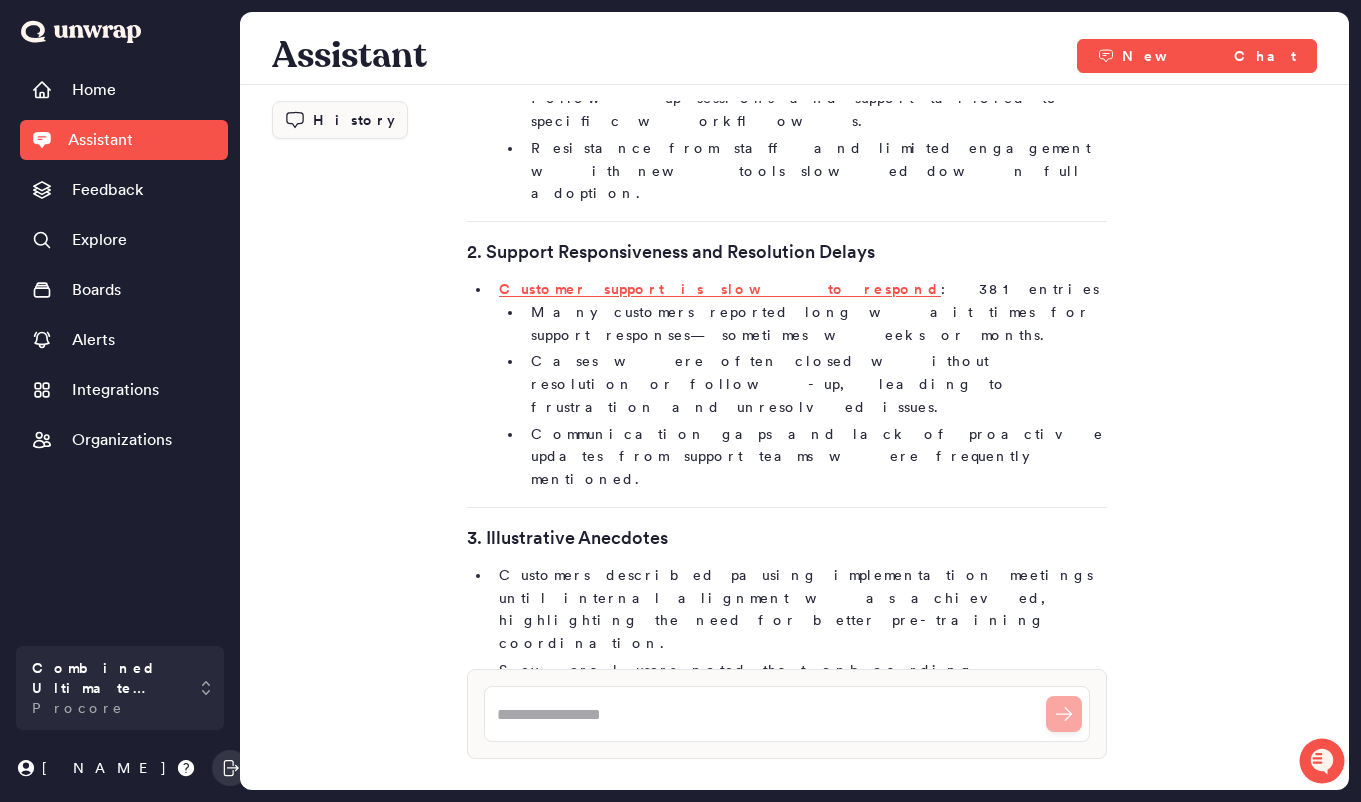 drag, startPoint x: 603, startPoint y: 327, endPoint x: 722, endPoint y: 355, distance: 122.24974 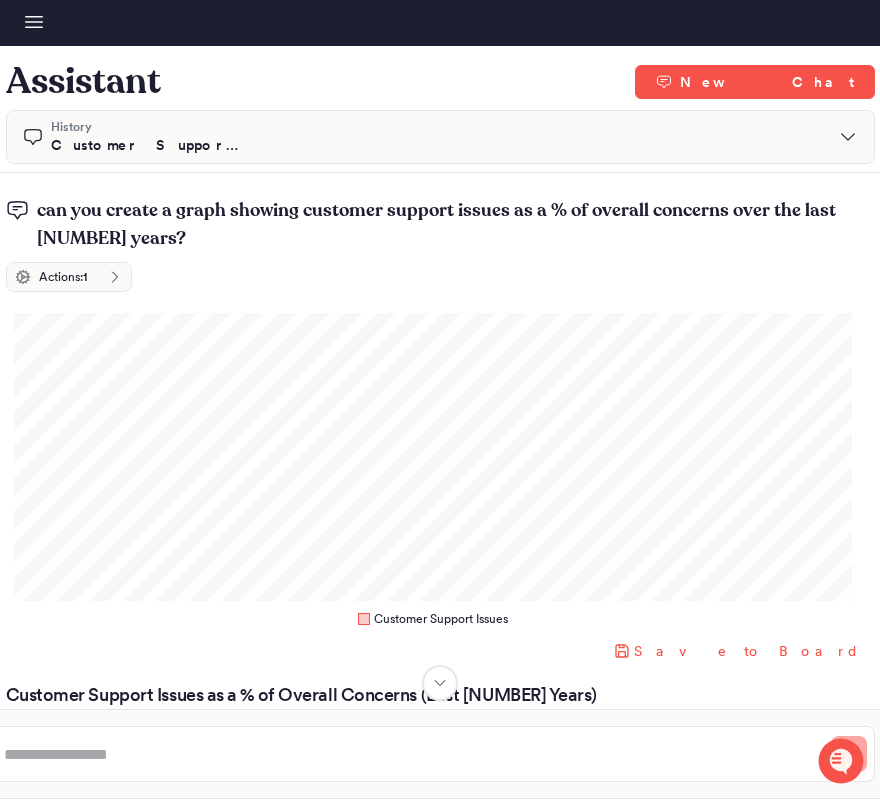 scroll, scrollTop: 36, scrollLeft: 0, axis: vertical 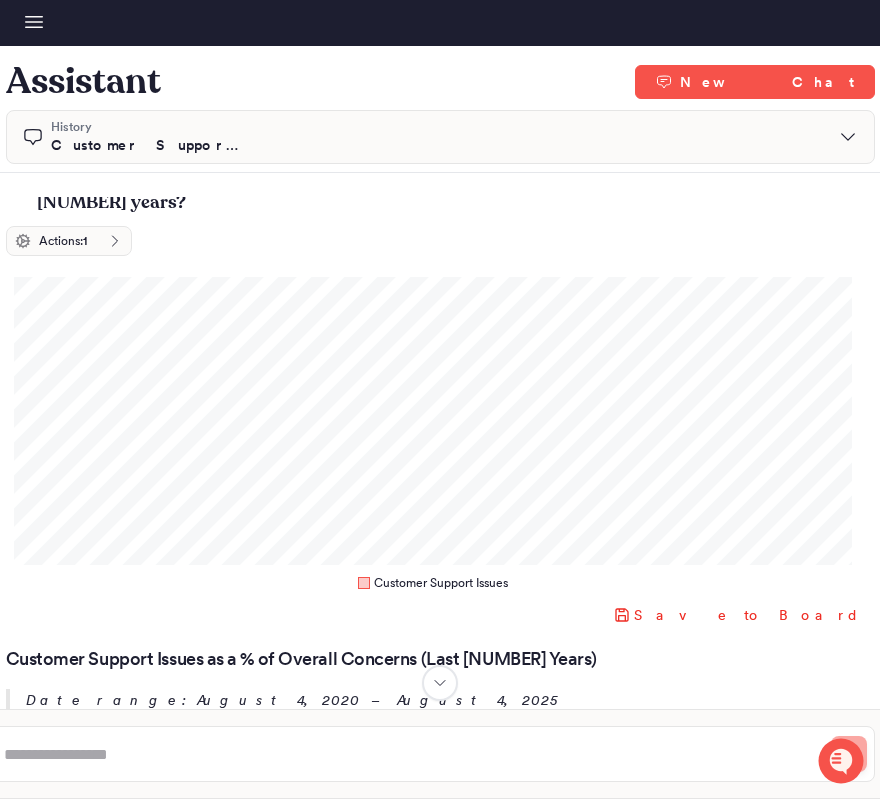 click on "Save to Board" at bounding box center (747, 615) 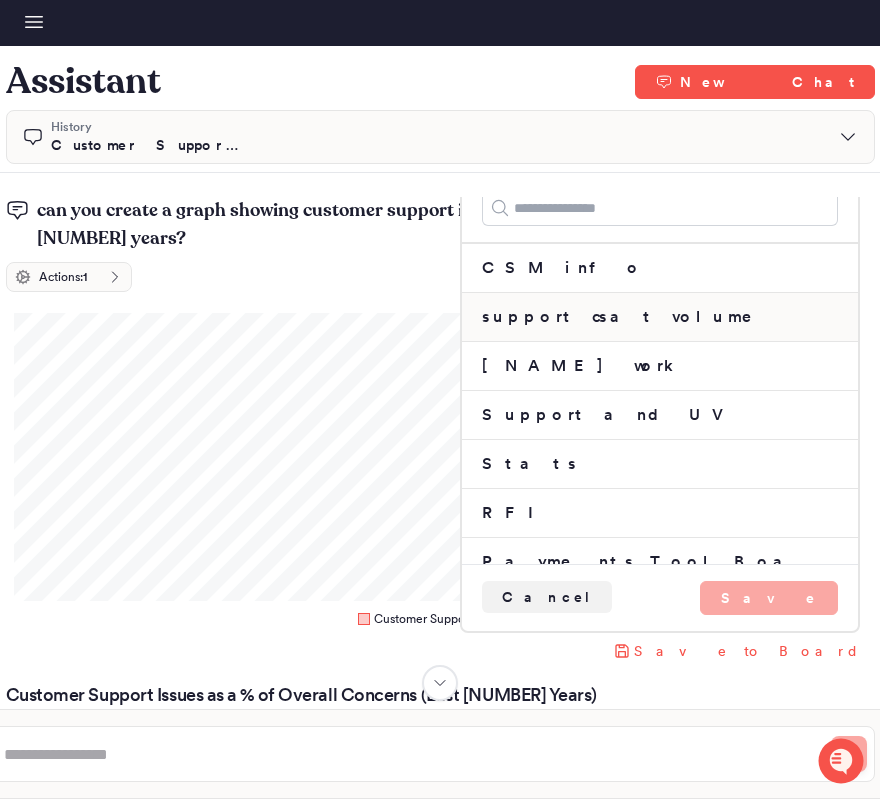 scroll, scrollTop: 0, scrollLeft: 0, axis: both 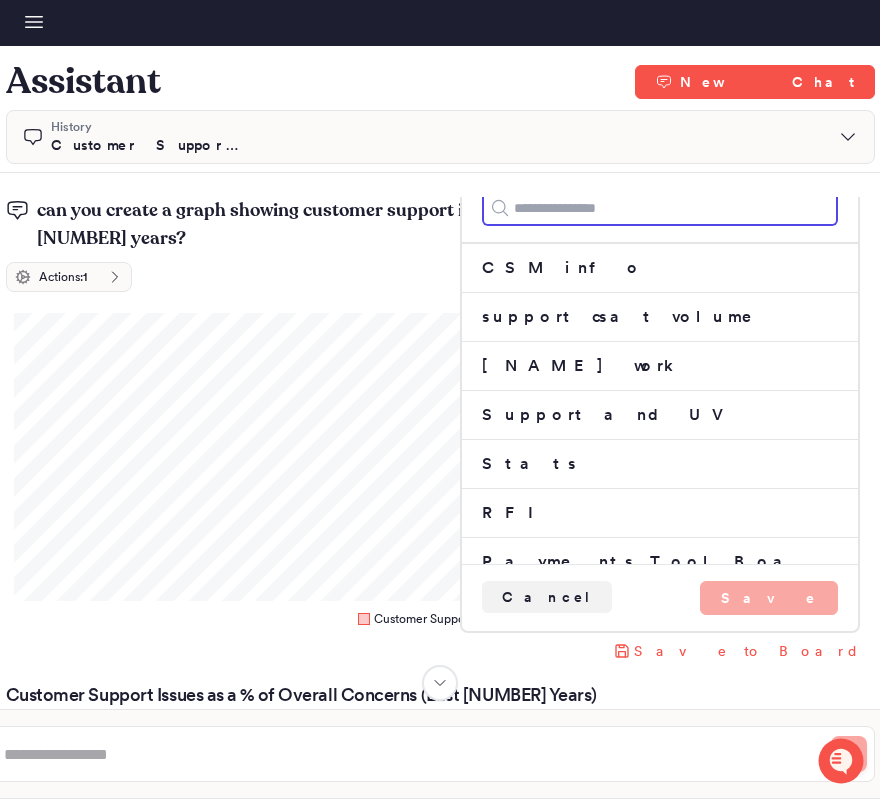 click at bounding box center [660, 208] 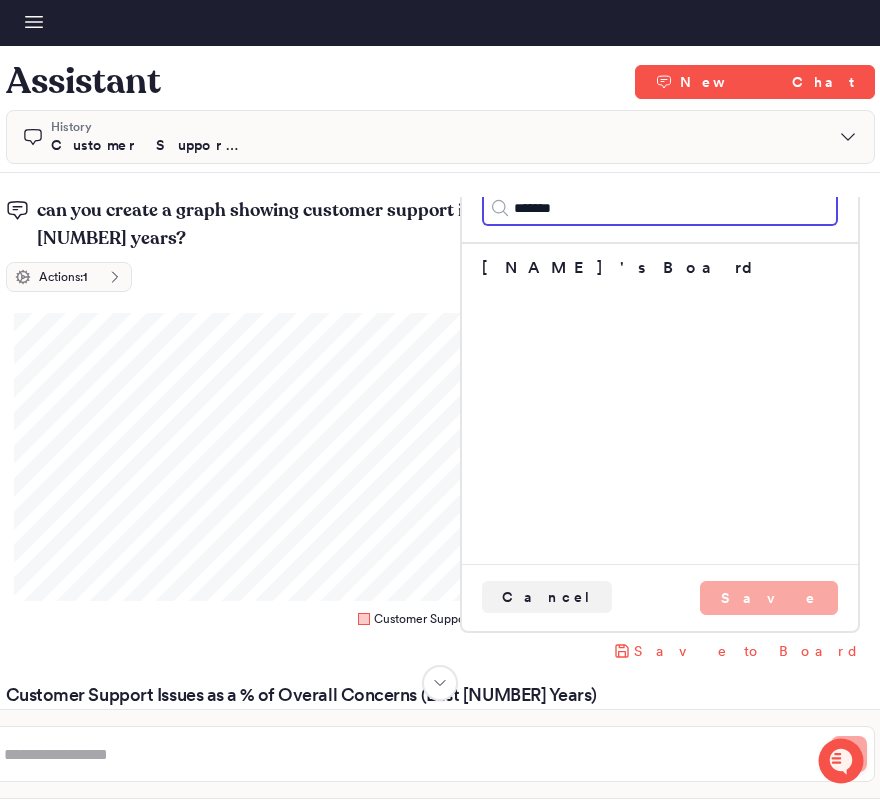 type on "*******" 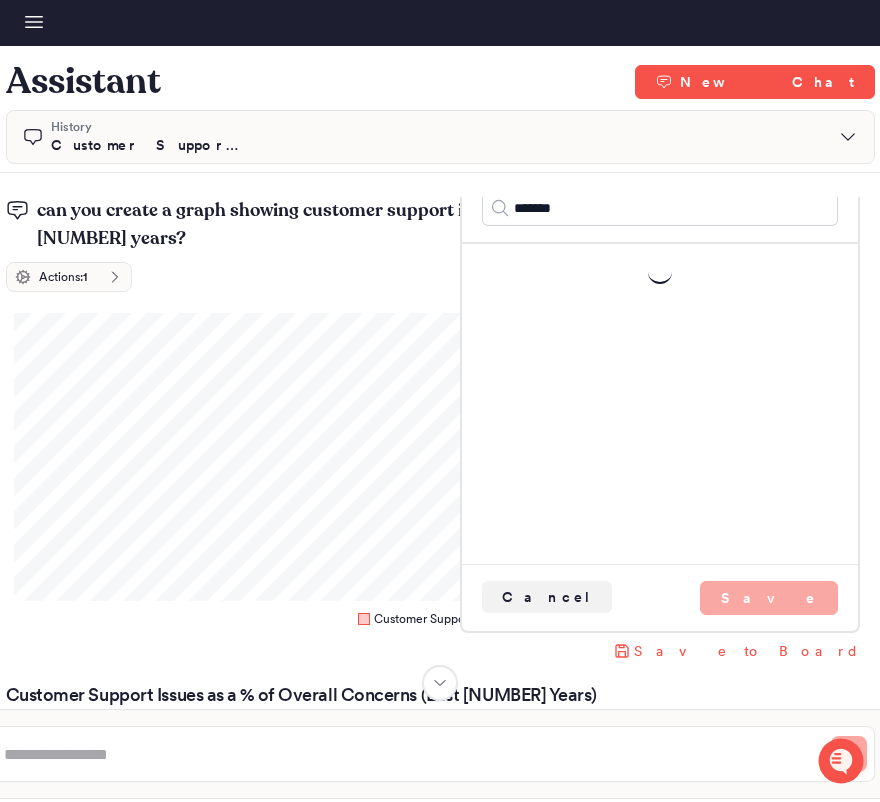 drag, startPoint x: 578, startPoint y: 211, endPoint x: 546, endPoint y: 270, distance: 67.11929 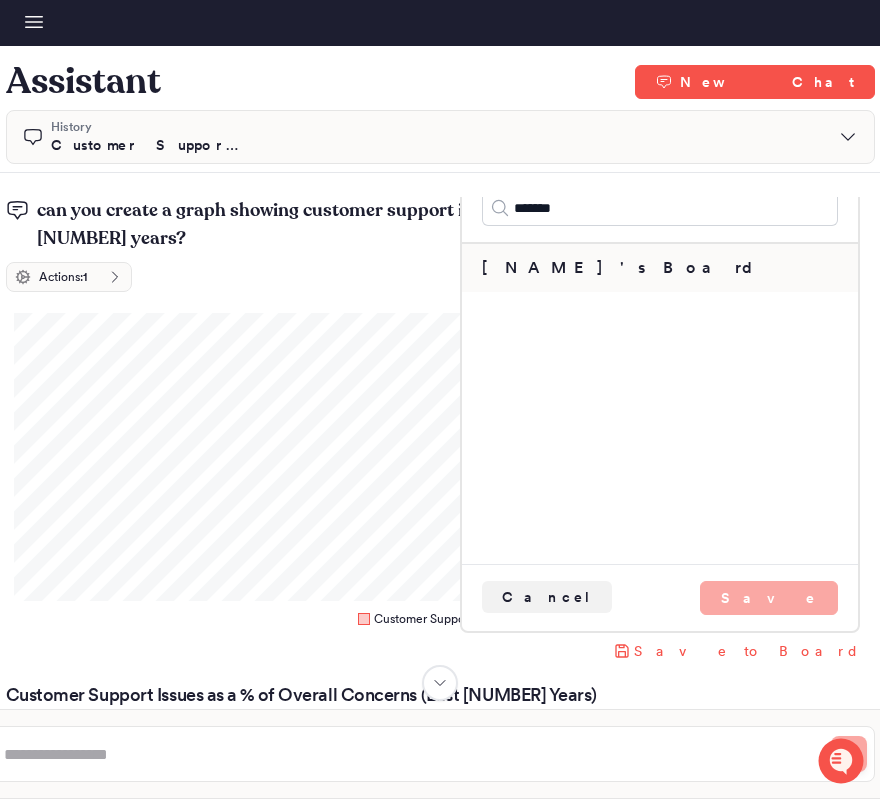 click on "[NAME]'s Board" at bounding box center [660, 268] 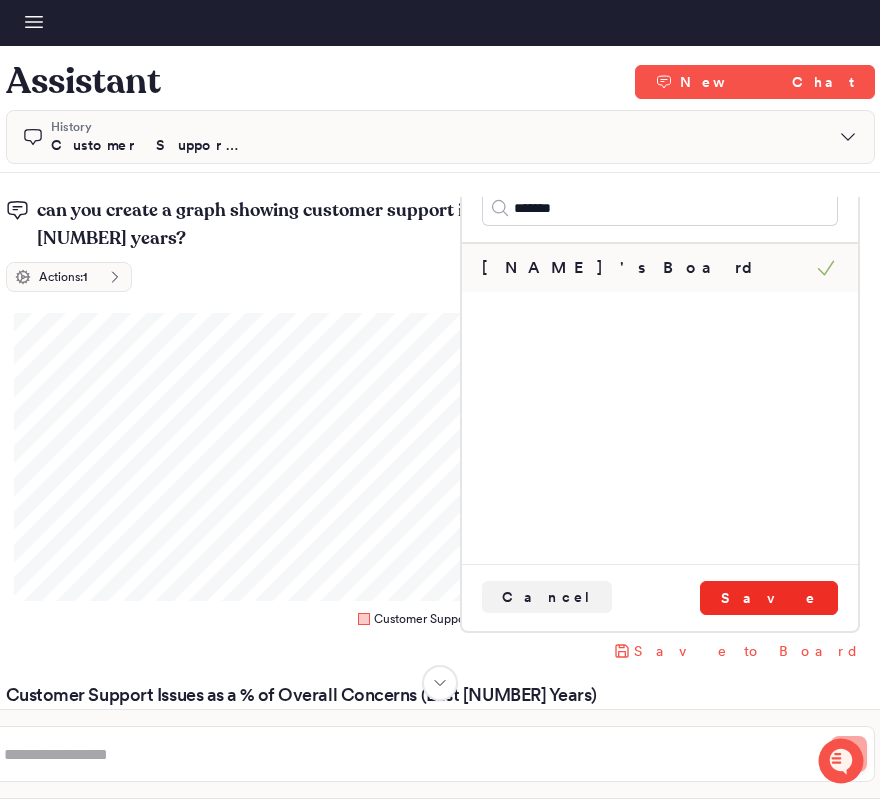 click on "Save" at bounding box center (769, 598) 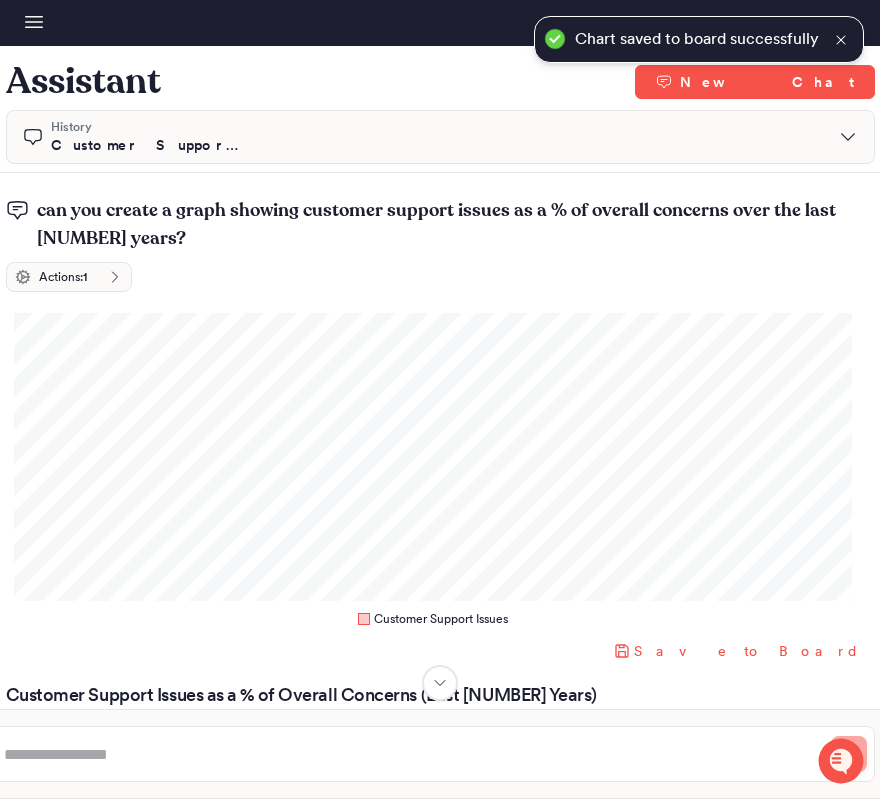 scroll, scrollTop: 0, scrollLeft: 0, axis: both 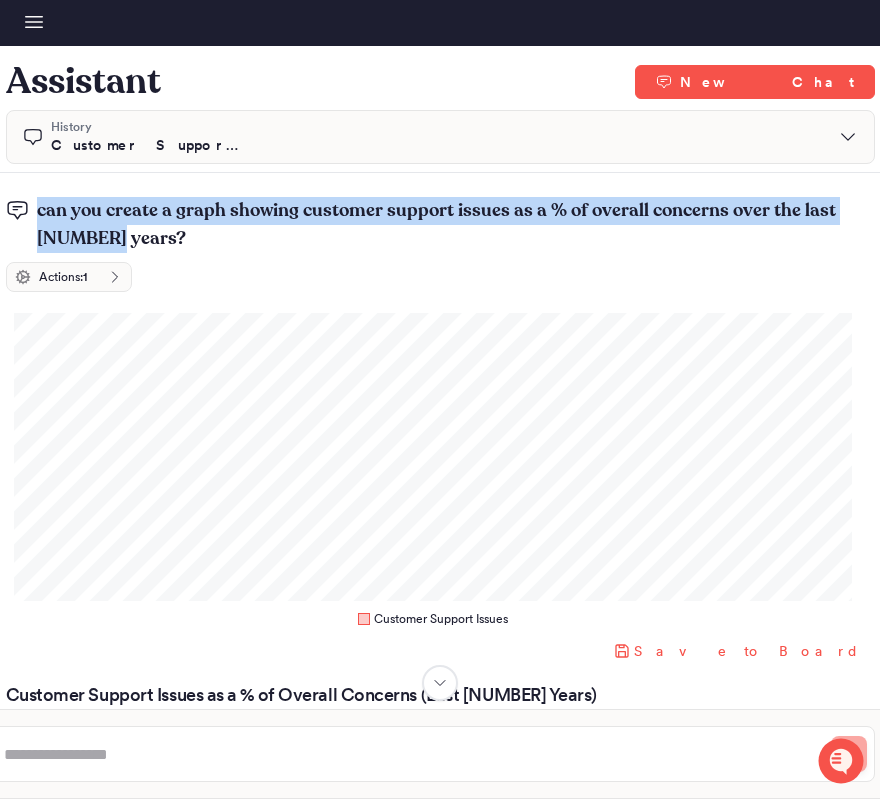 drag, startPoint x: 105, startPoint y: 237, endPoint x: 50, endPoint y: 218, distance: 58.189346 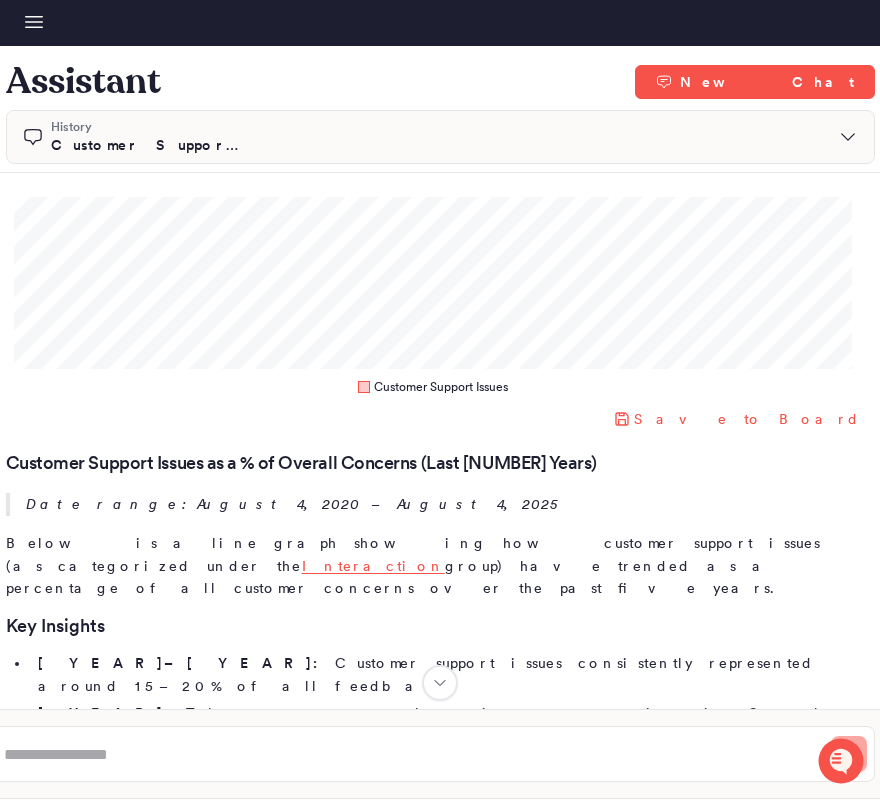 scroll, scrollTop: 276, scrollLeft: 0, axis: vertical 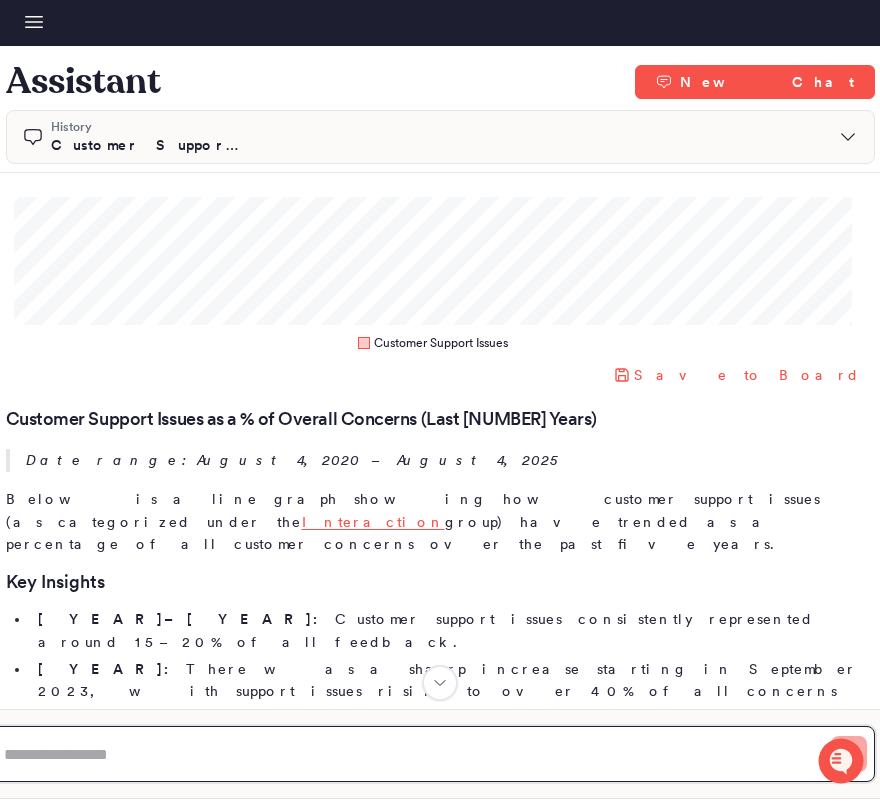 click at bounding box center (433, 754) 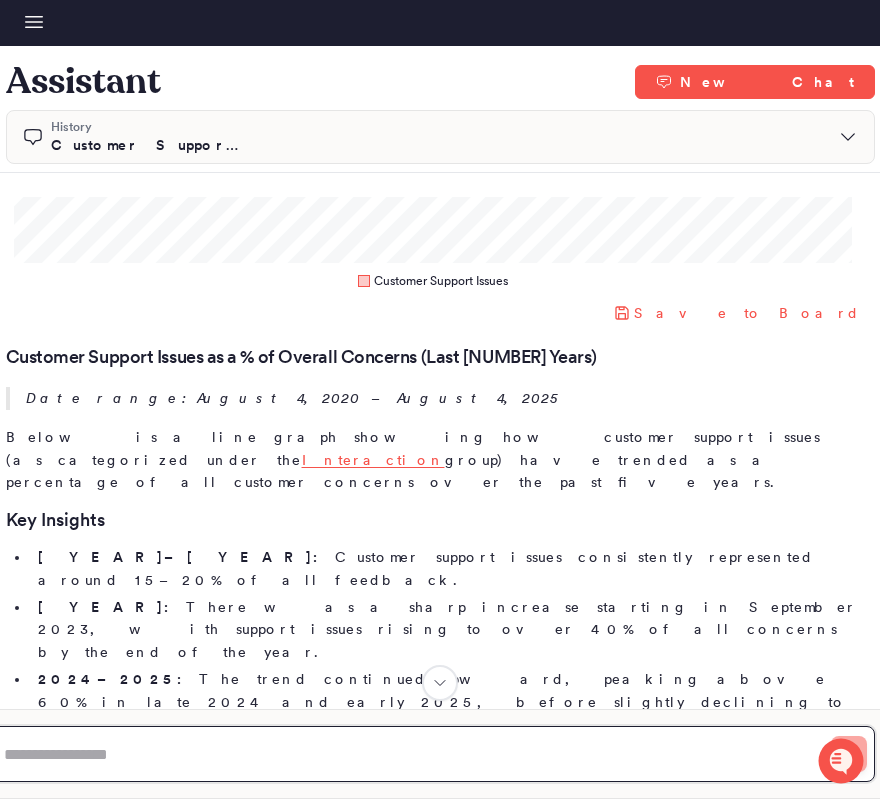 scroll, scrollTop: 344, scrollLeft: 0, axis: vertical 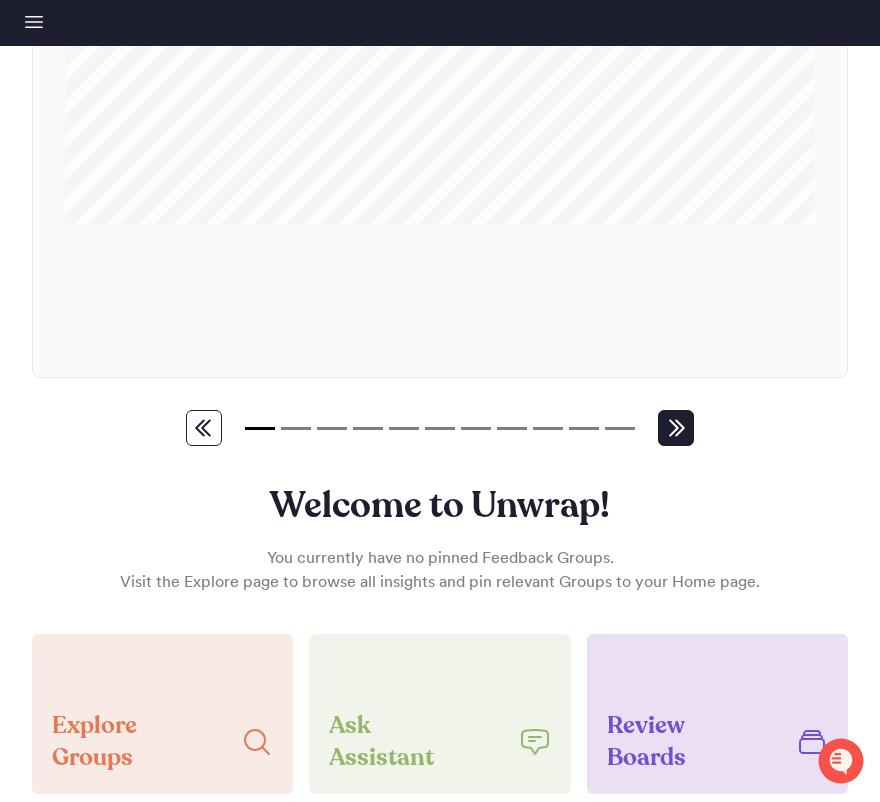 click 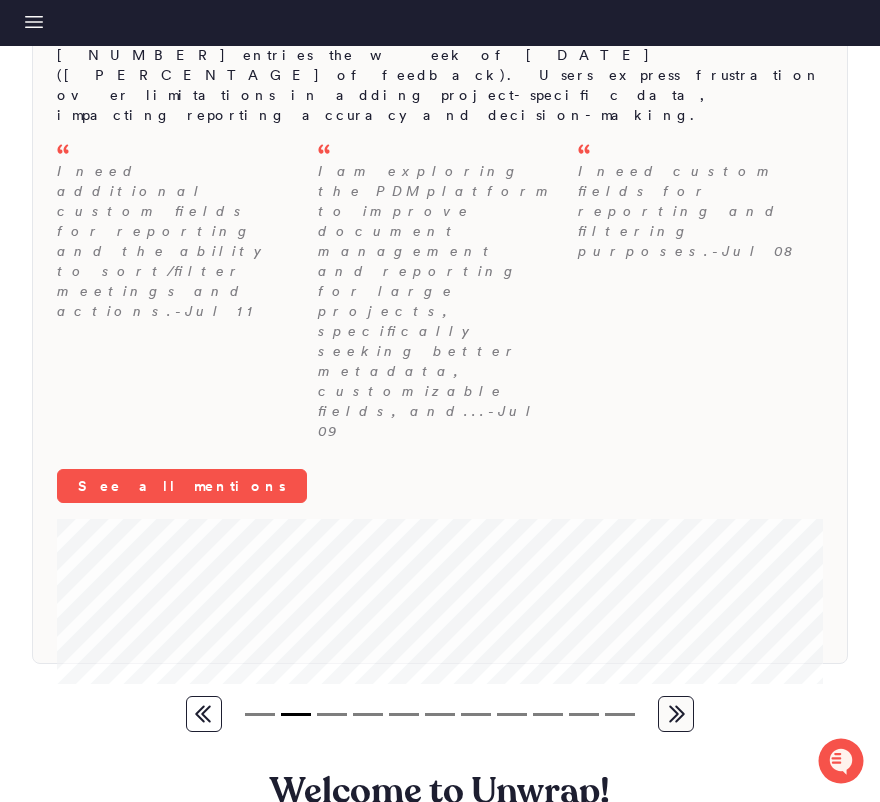 scroll, scrollTop: 176, scrollLeft: 0, axis: vertical 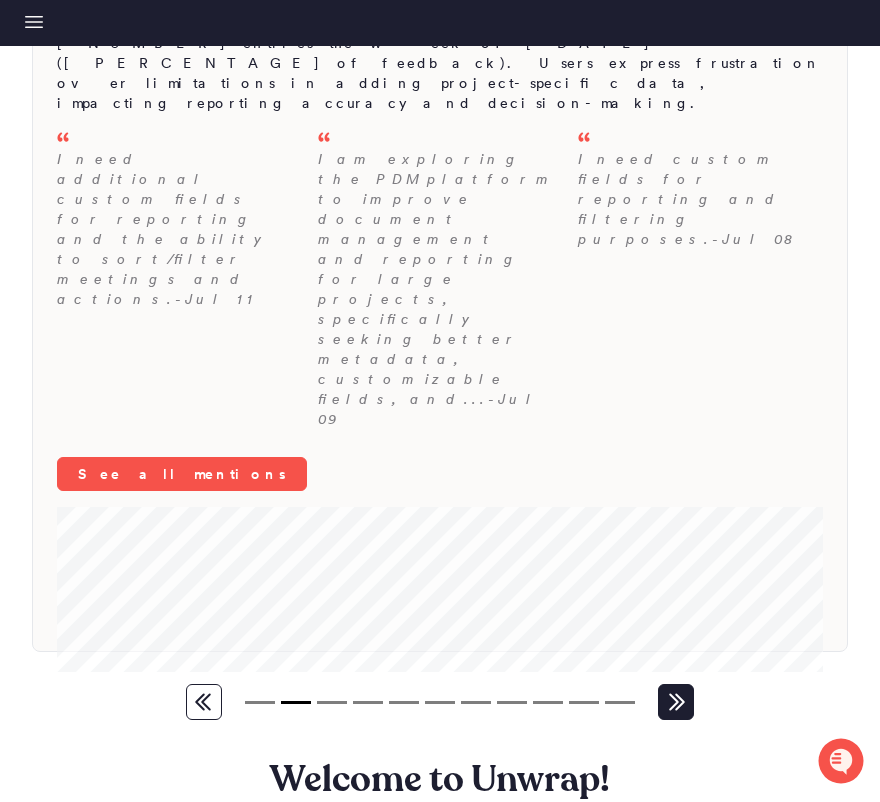 click 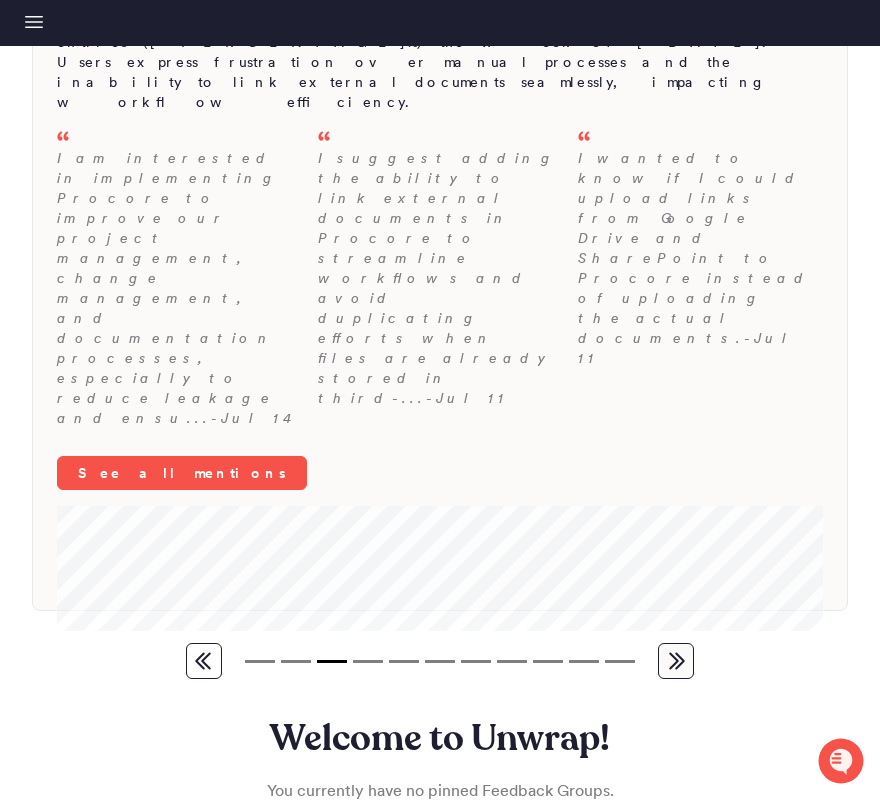 scroll, scrollTop: 220, scrollLeft: 0, axis: vertical 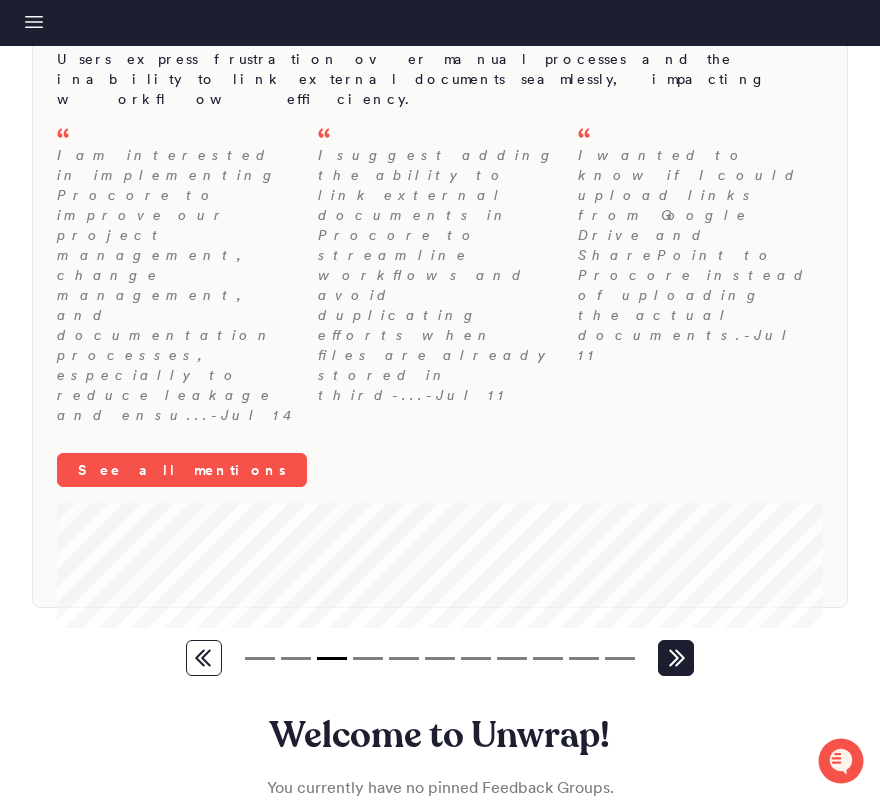 click at bounding box center [676, 658] 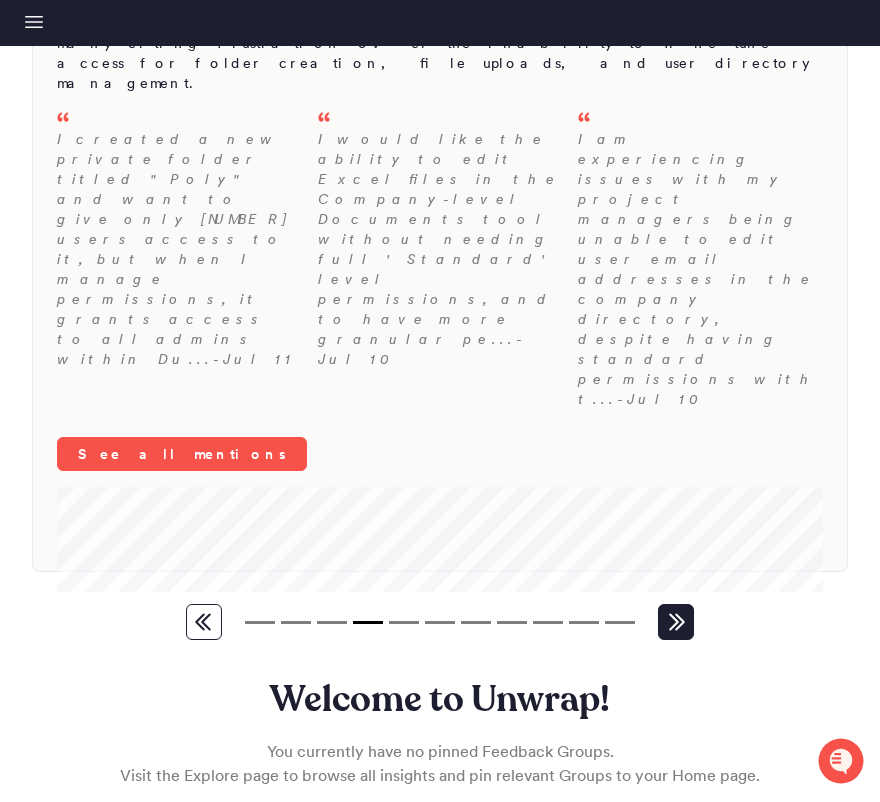 scroll, scrollTop: 261, scrollLeft: 0, axis: vertical 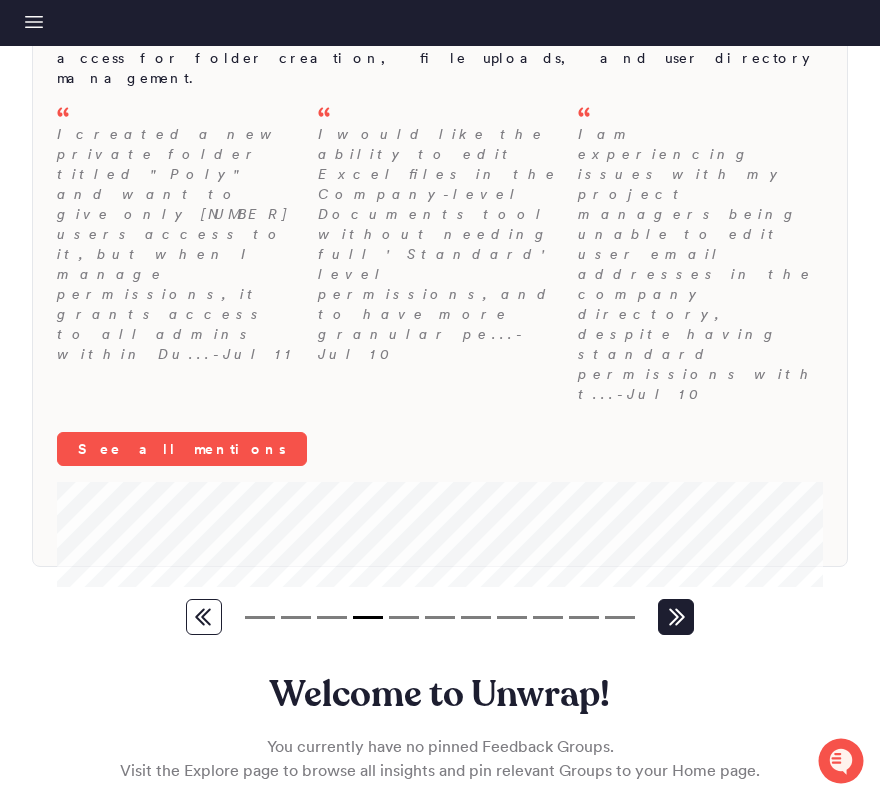 click at bounding box center (676, 617) 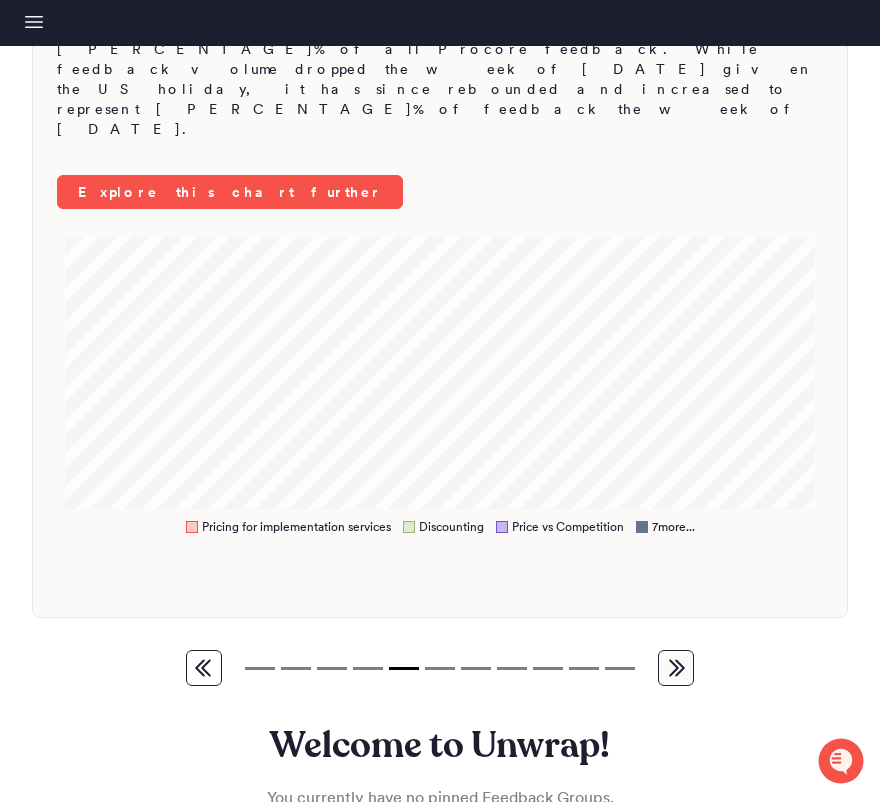 scroll, scrollTop: 220, scrollLeft: 0, axis: vertical 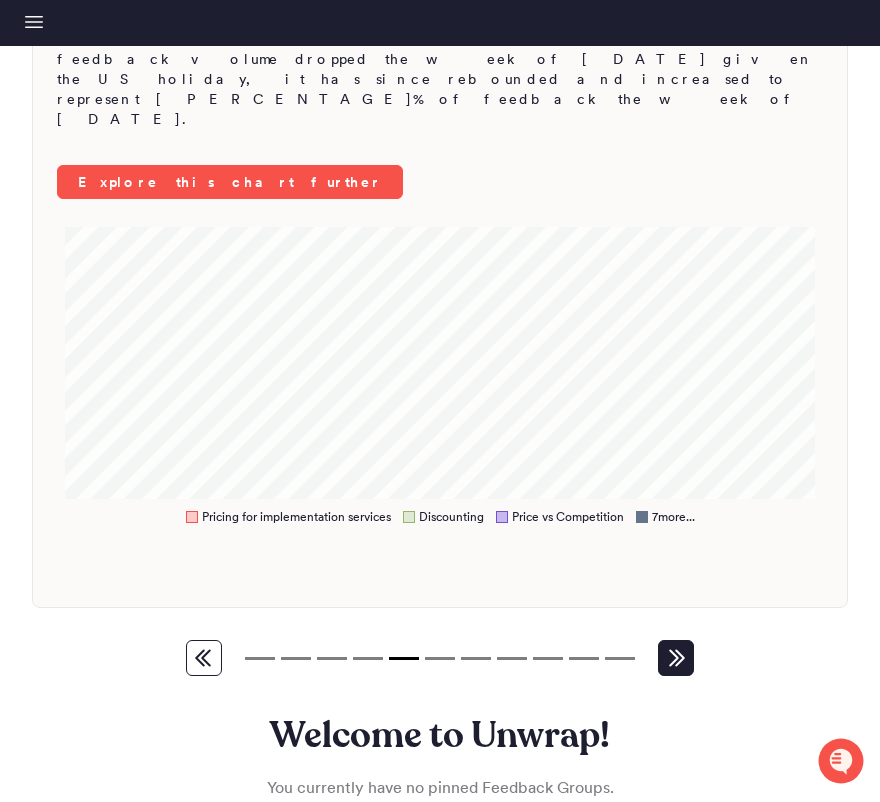 click 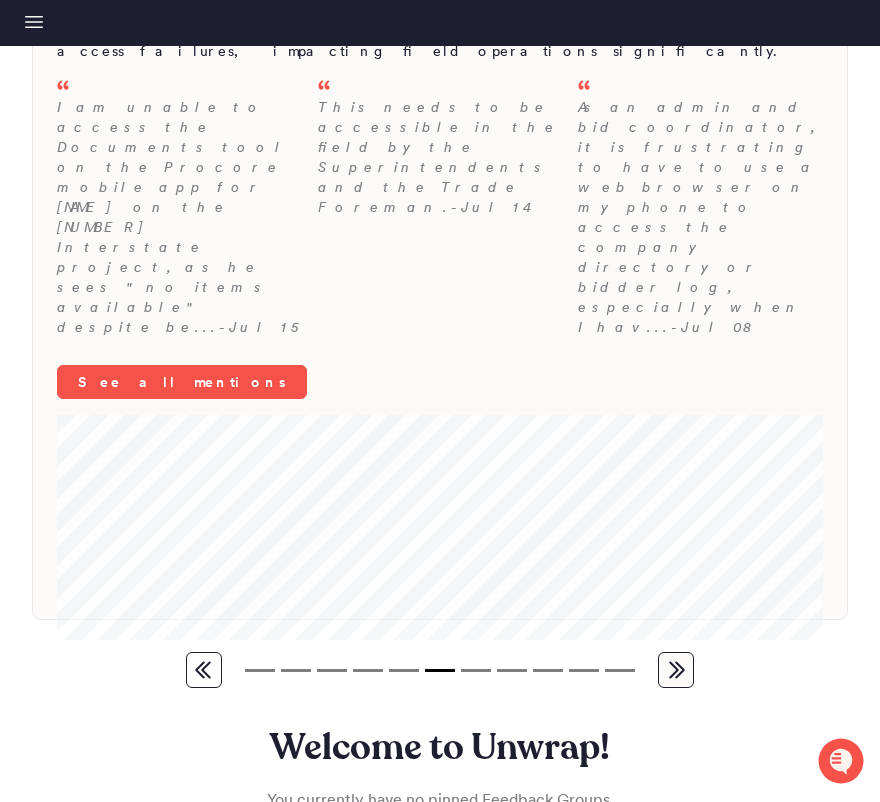 scroll, scrollTop: 209, scrollLeft: 0, axis: vertical 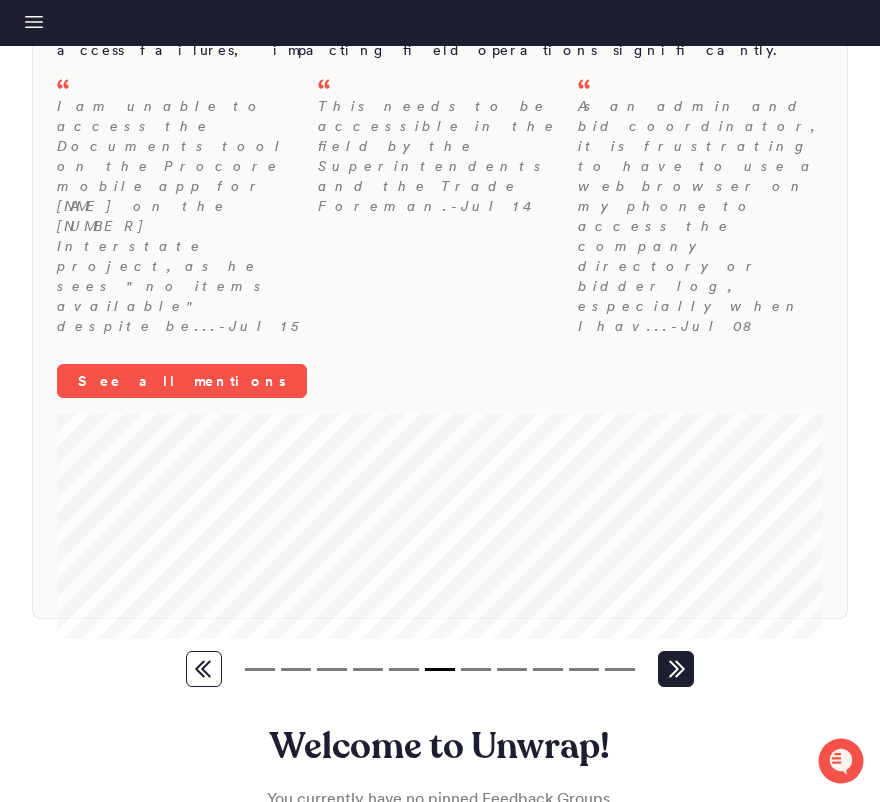 click 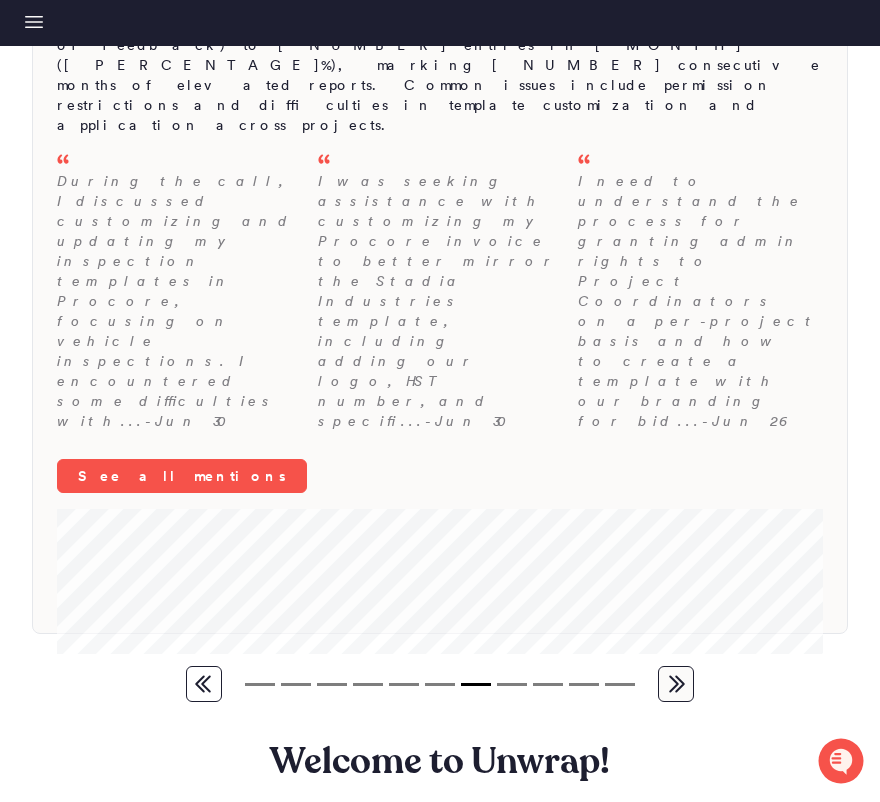 scroll, scrollTop: 198, scrollLeft: 0, axis: vertical 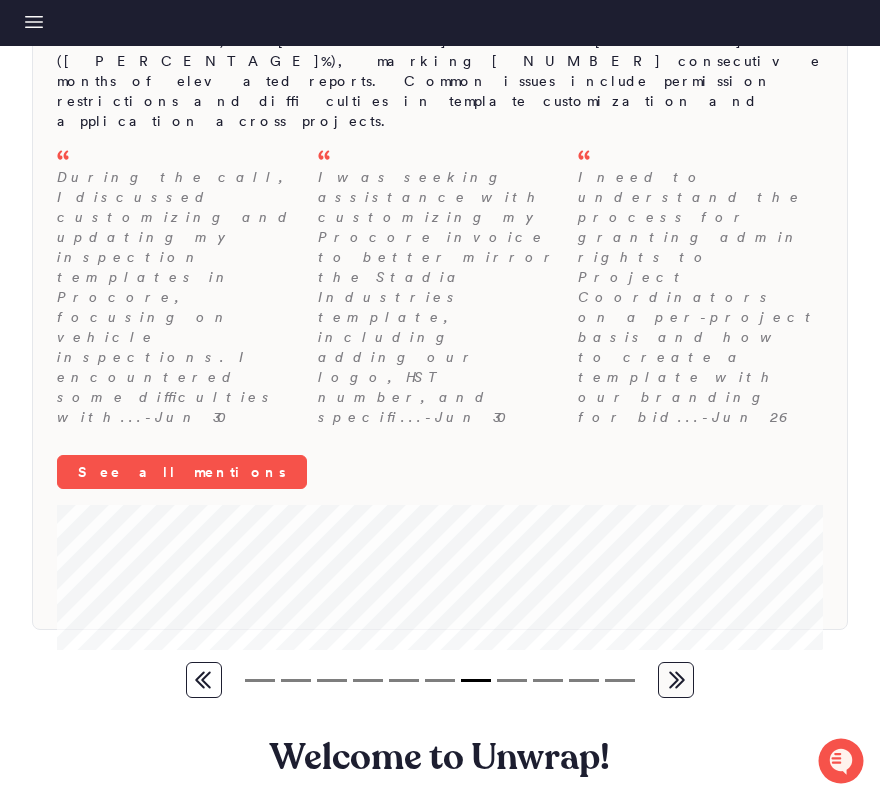 drag, startPoint x: 676, startPoint y: 668, endPoint x: 681, endPoint y: 643, distance: 25.495098 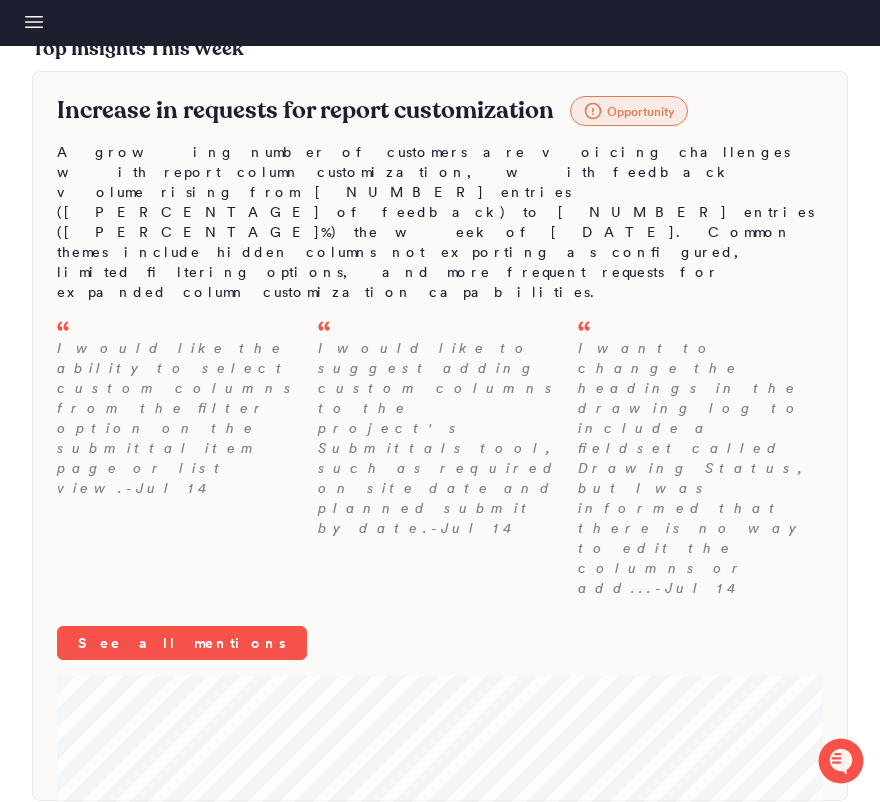 scroll, scrollTop: 27, scrollLeft: 1, axis: both 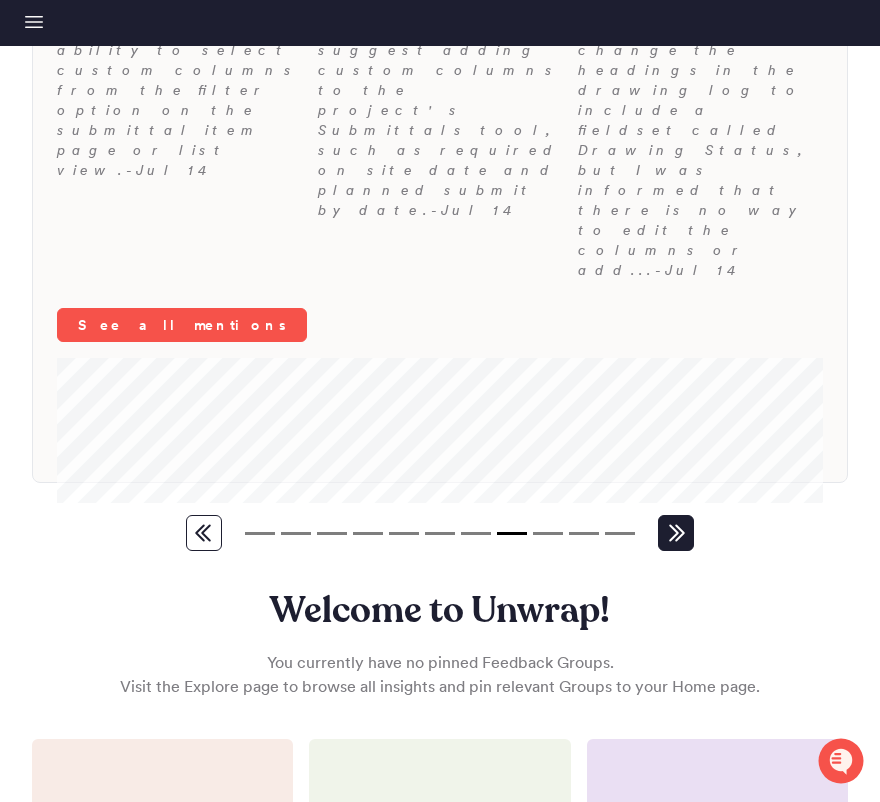 click 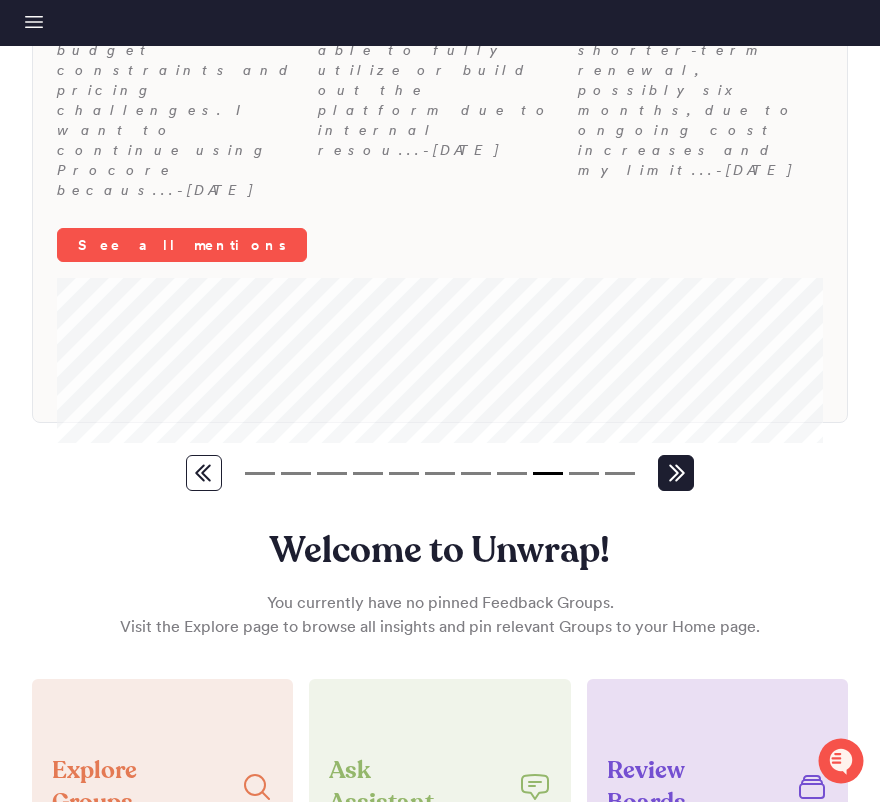 click 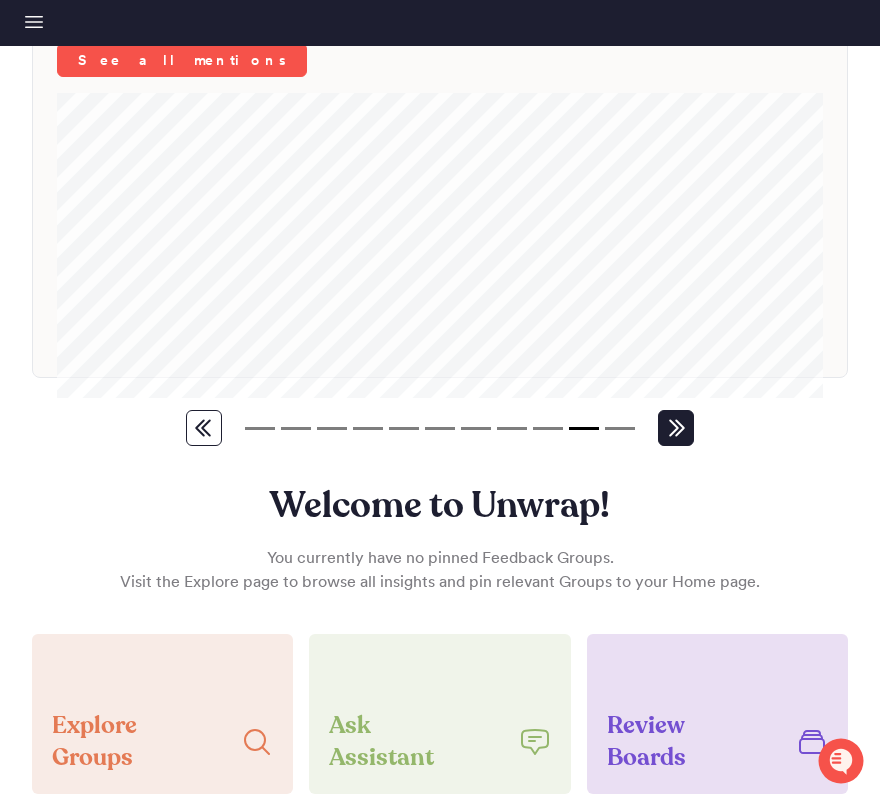 click 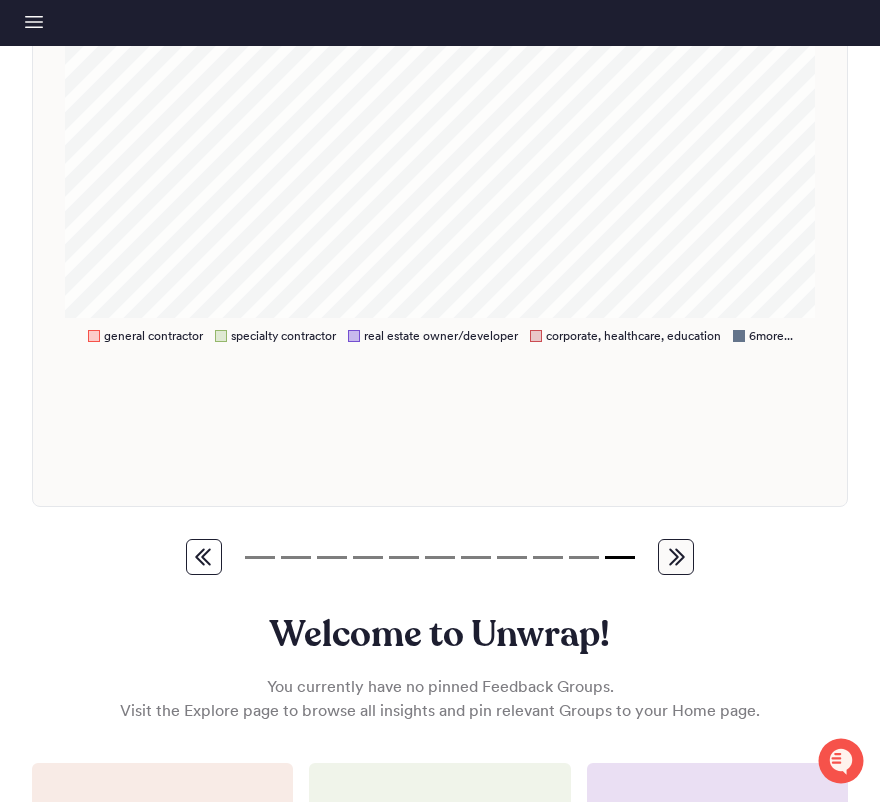 scroll, scrollTop: 324, scrollLeft: 0, axis: vertical 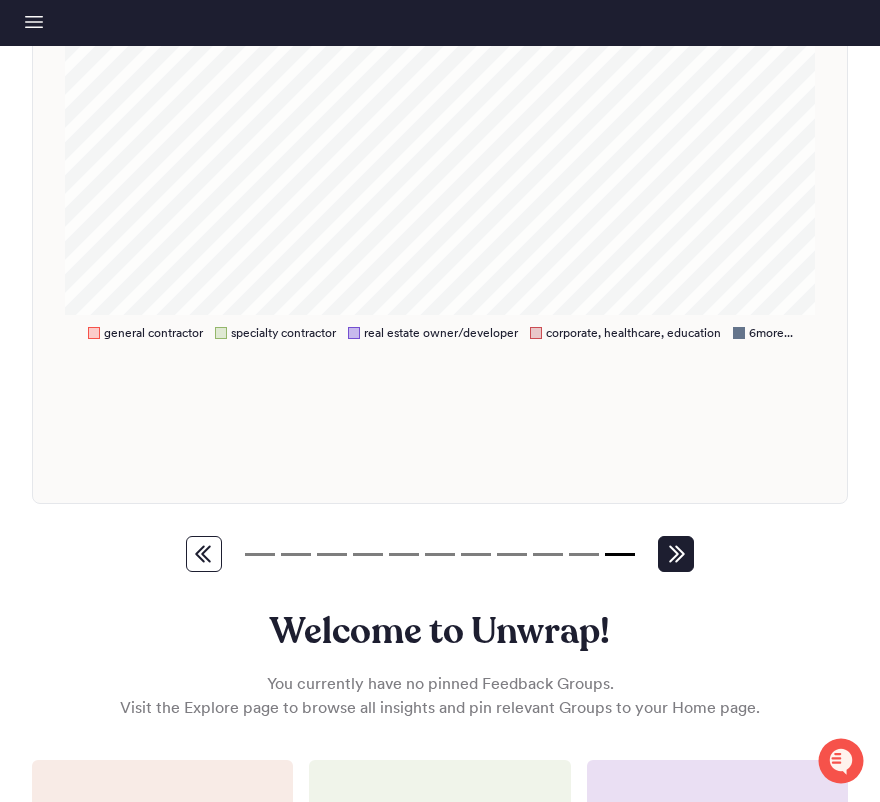 click at bounding box center [676, 554] 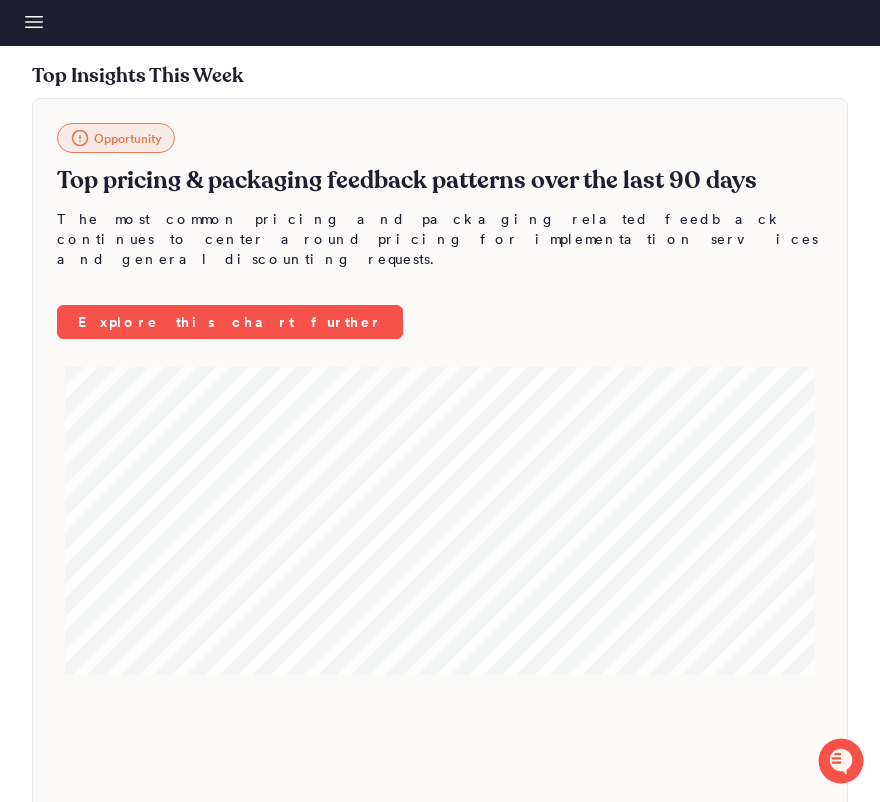 scroll, scrollTop: 0, scrollLeft: 0, axis: both 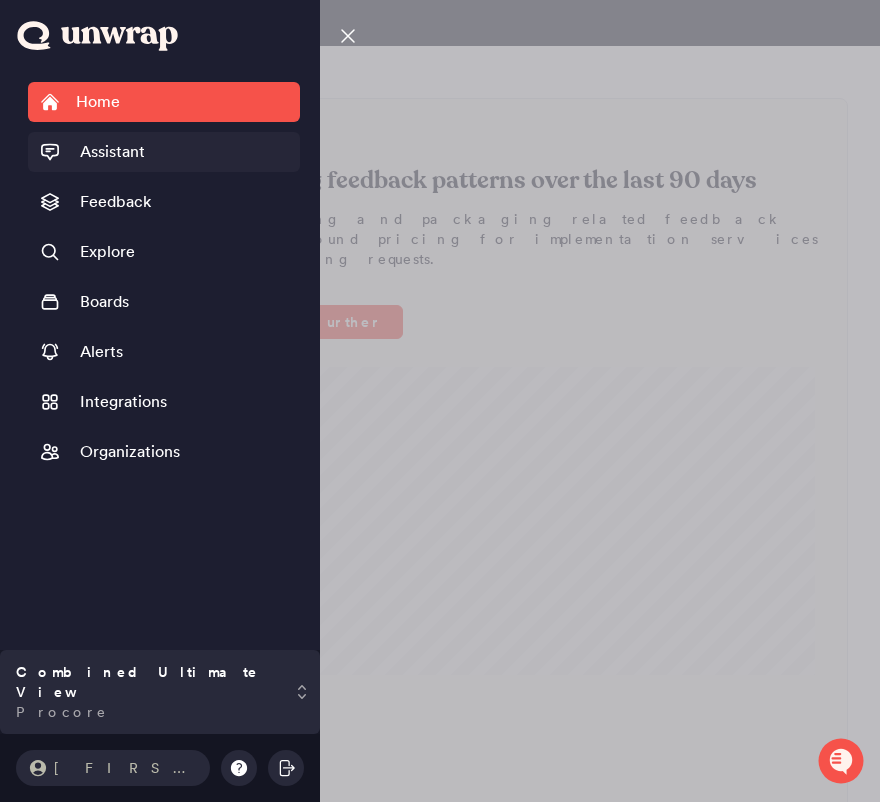 click on "Assistant" at bounding box center (92, 152) 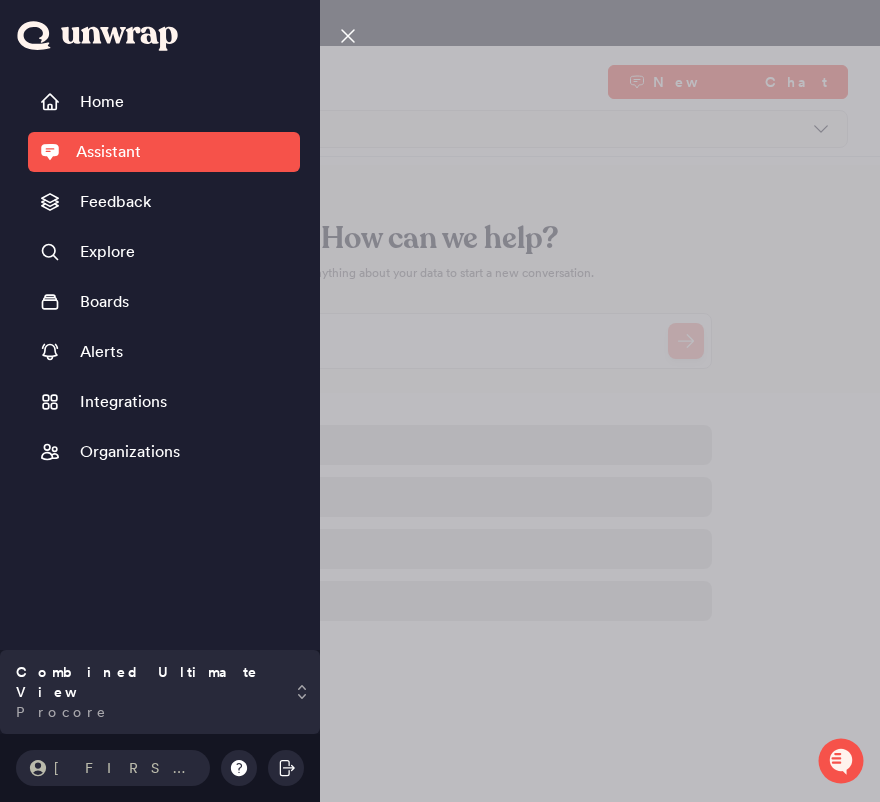 click on "Close sidebar Home Assistant Feedback Explore Boards Alerts Integrations Organizations Combined Ultimate View Procore Phillip" at bounding box center [440, 401] 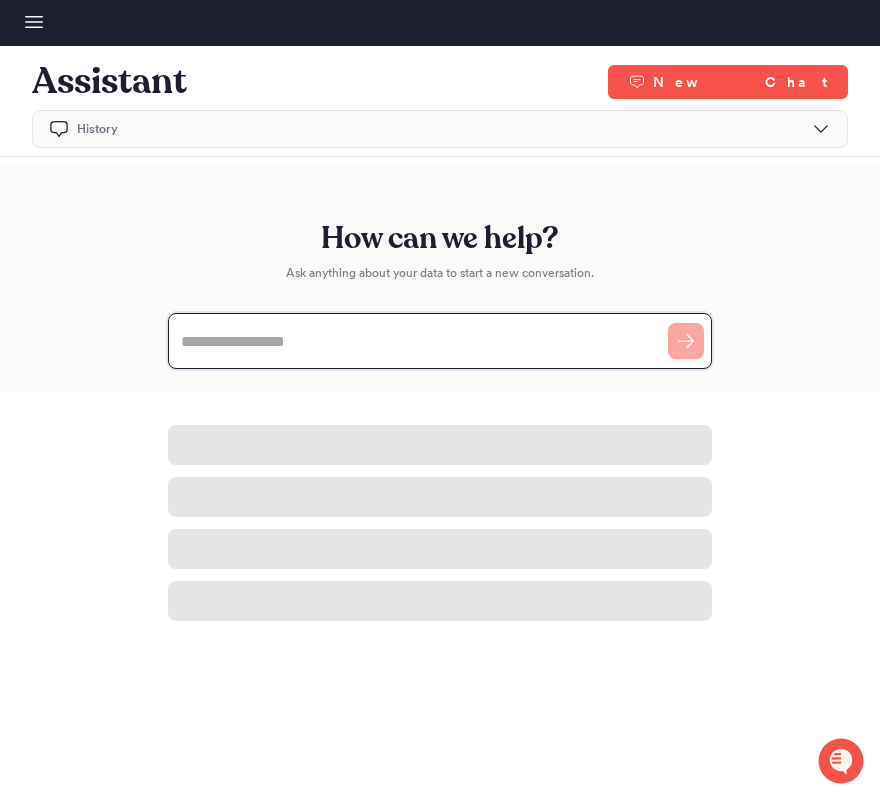 click at bounding box center (440, 341) 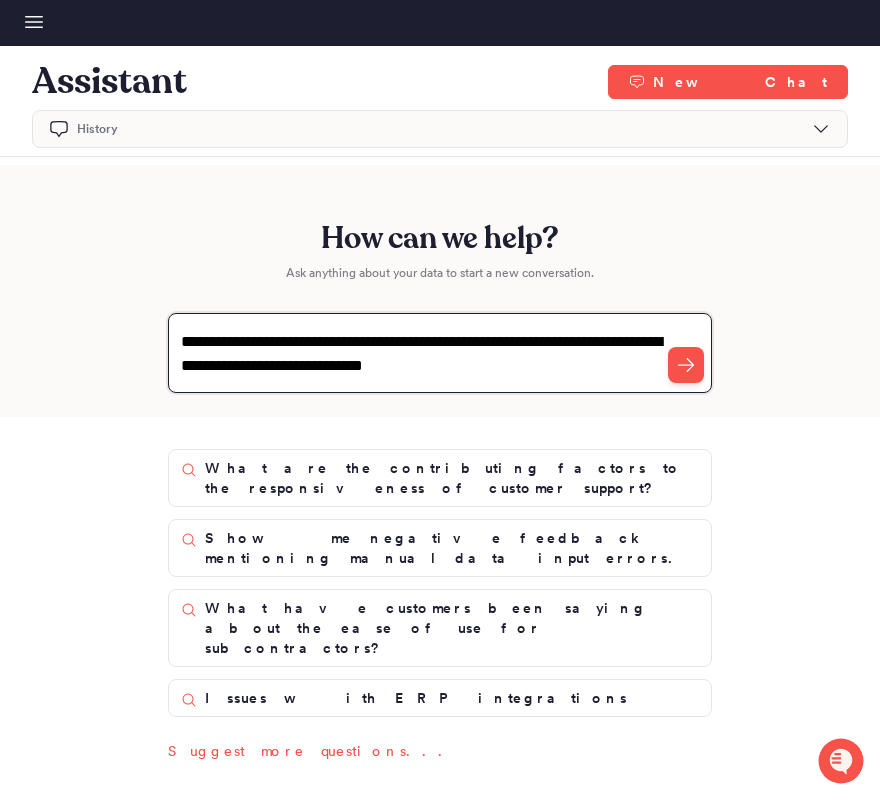 type on "**********" 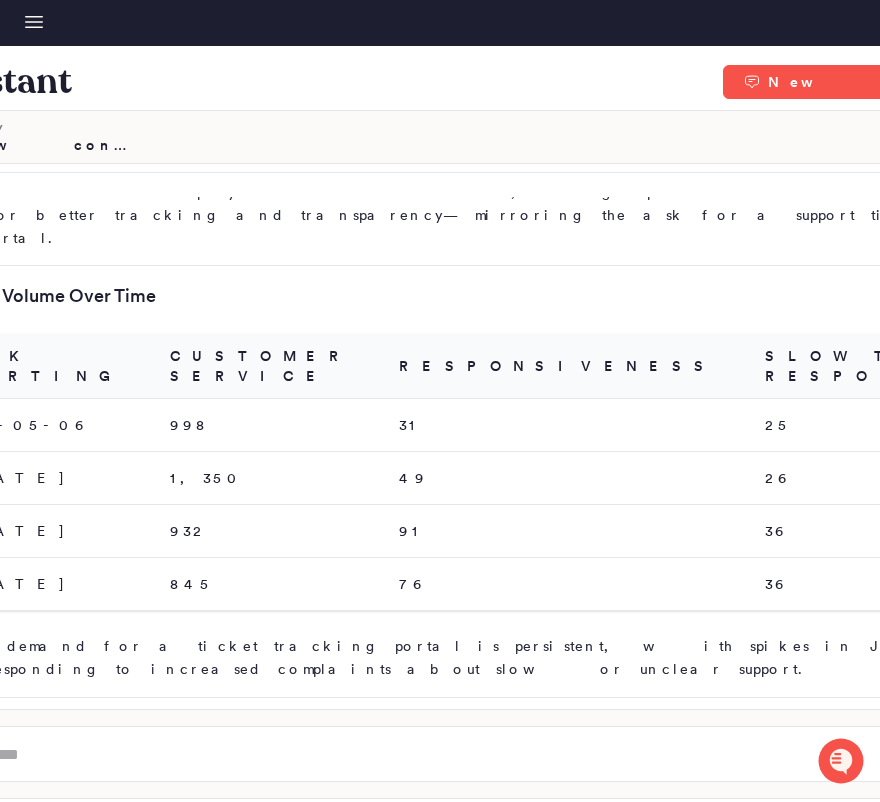 scroll, scrollTop: 1612, scrollLeft: 0, axis: vertical 